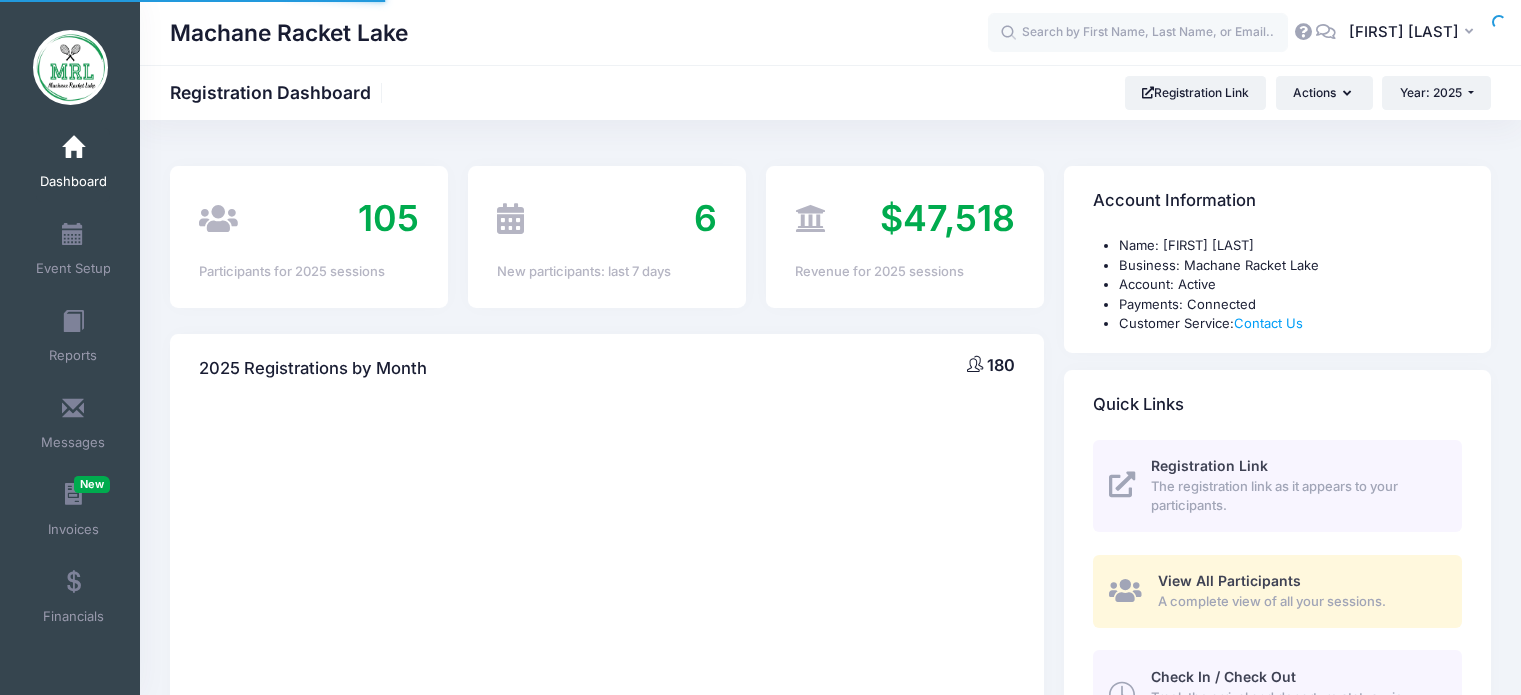 scroll, scrollTop: 0, scrollLeft: 0, axis: both 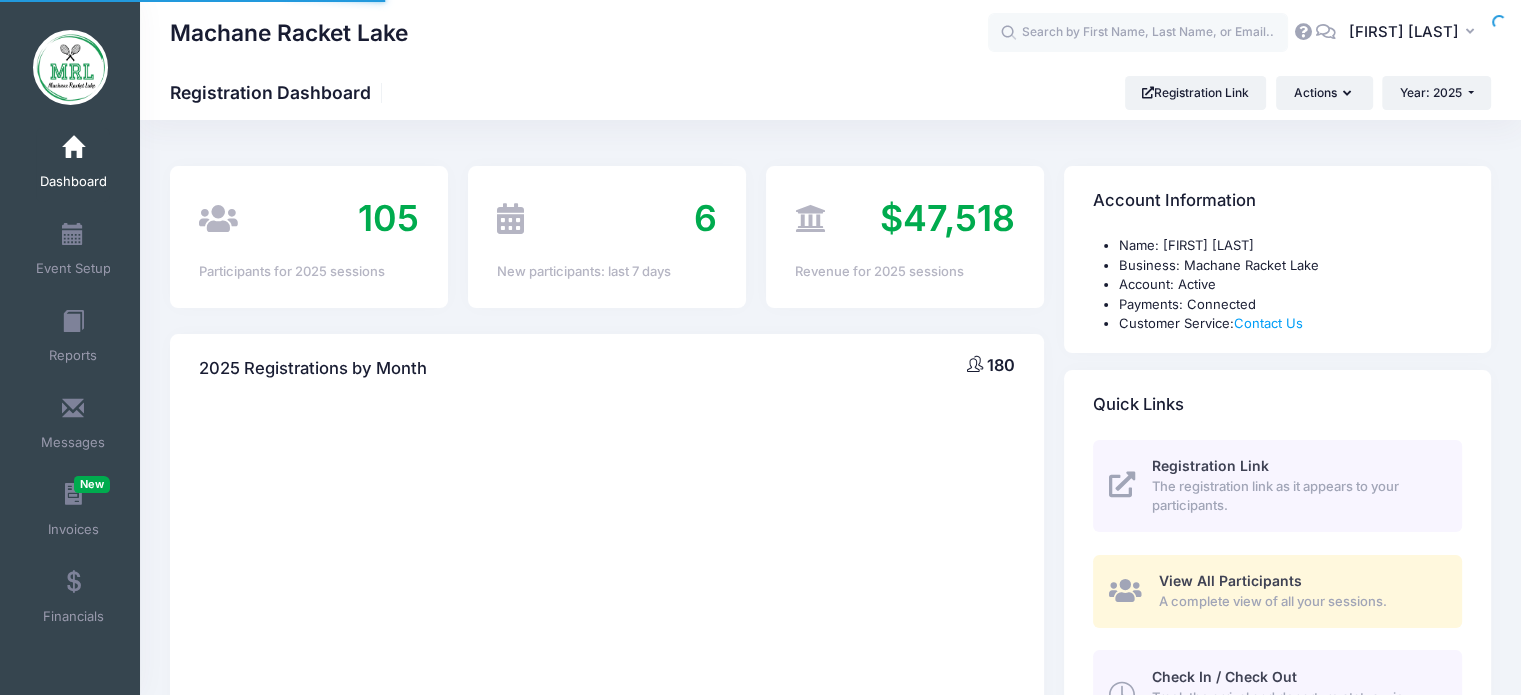 select 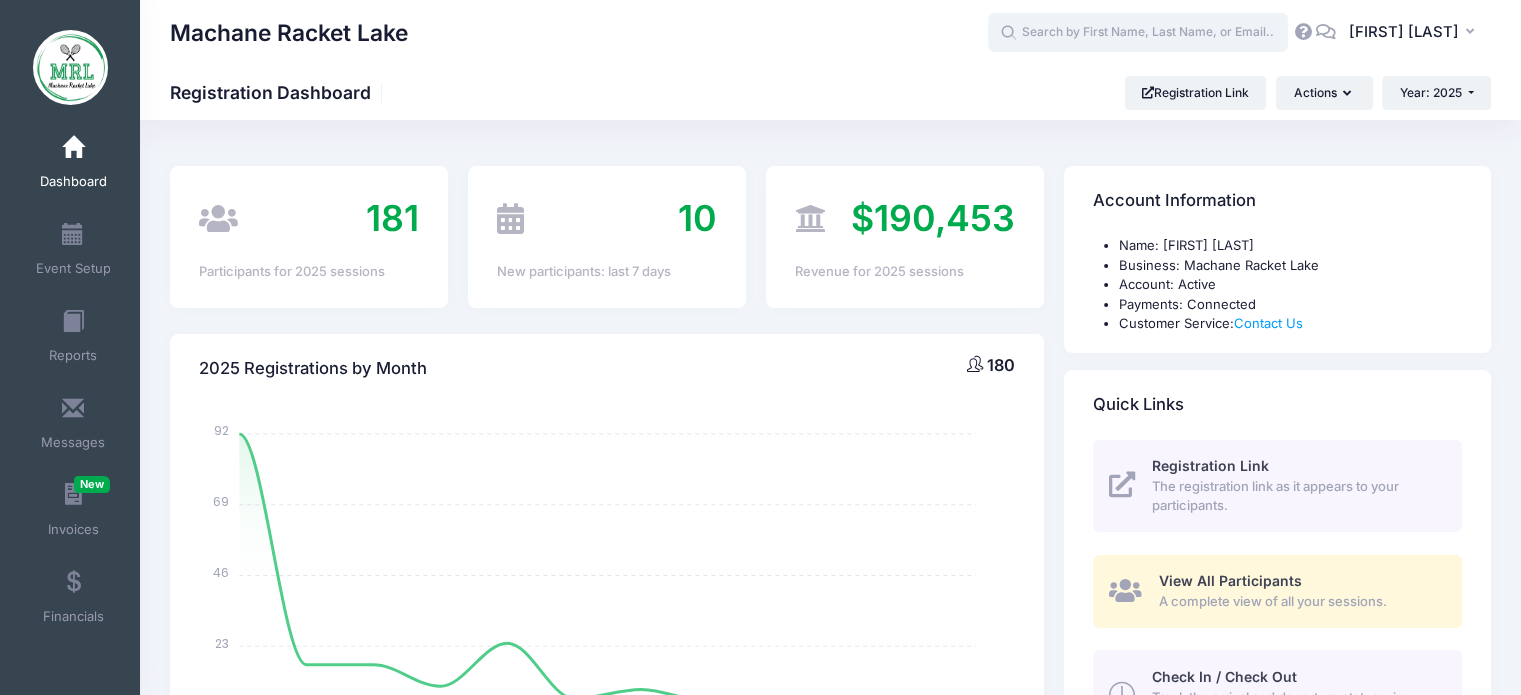 click at bounding box center [1138, 33] 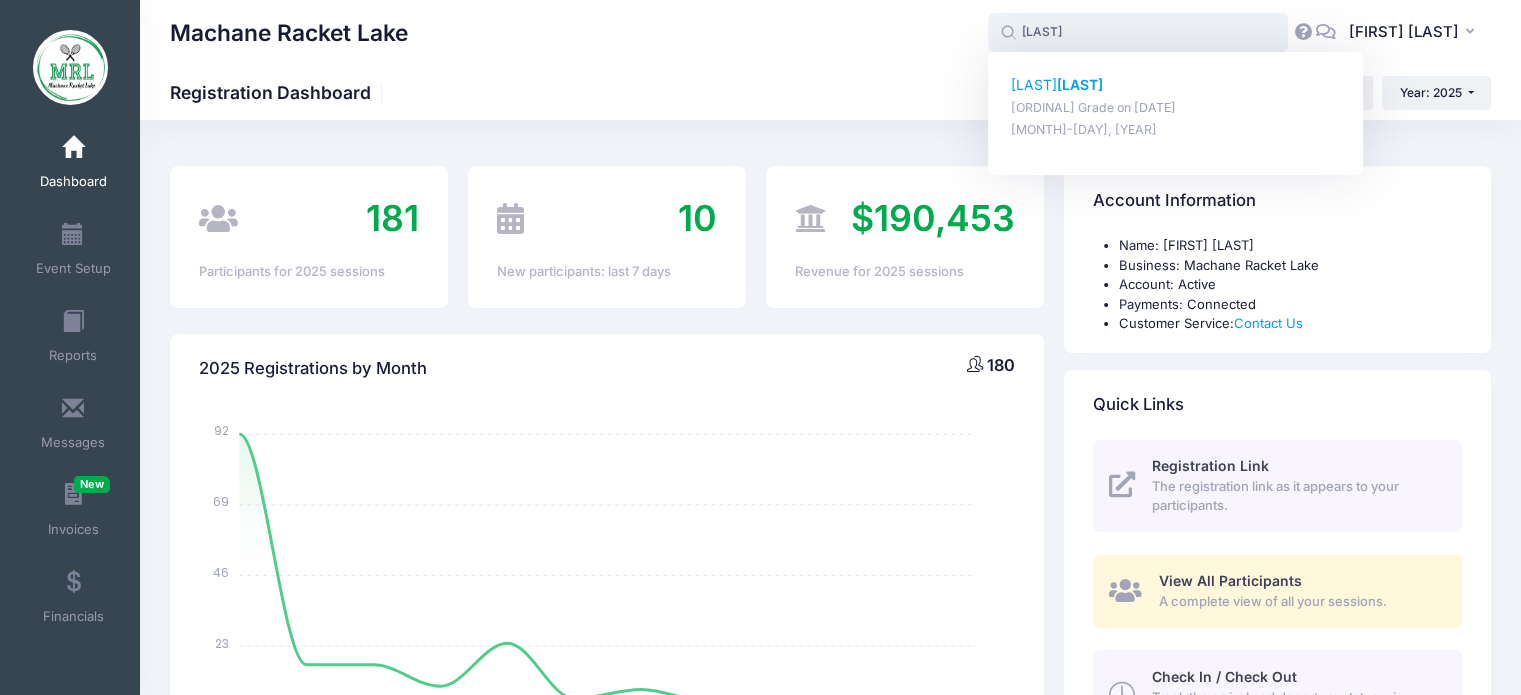 click on "yehudis  taub" at bounding box center (1176, 85) 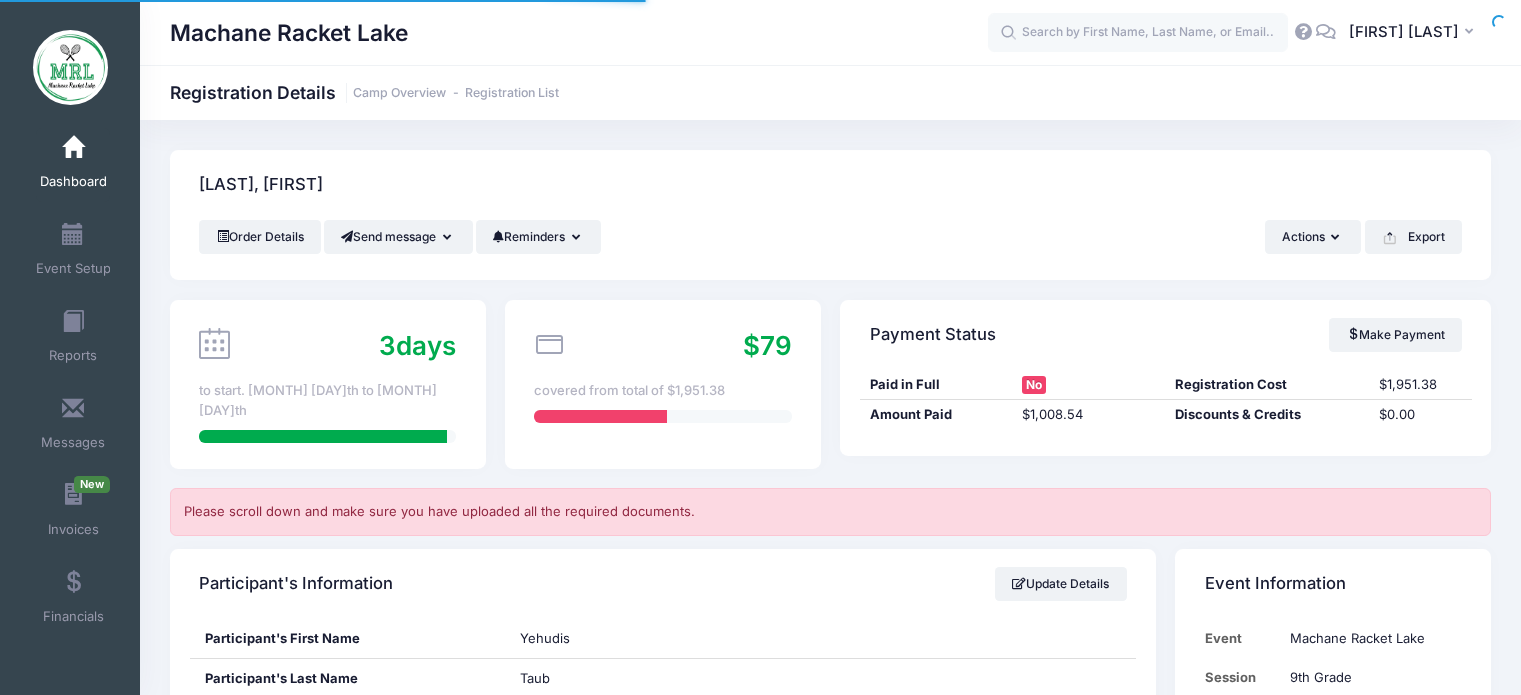 scroll, scrollTop: 0, scrollLeft: 0, axis: both 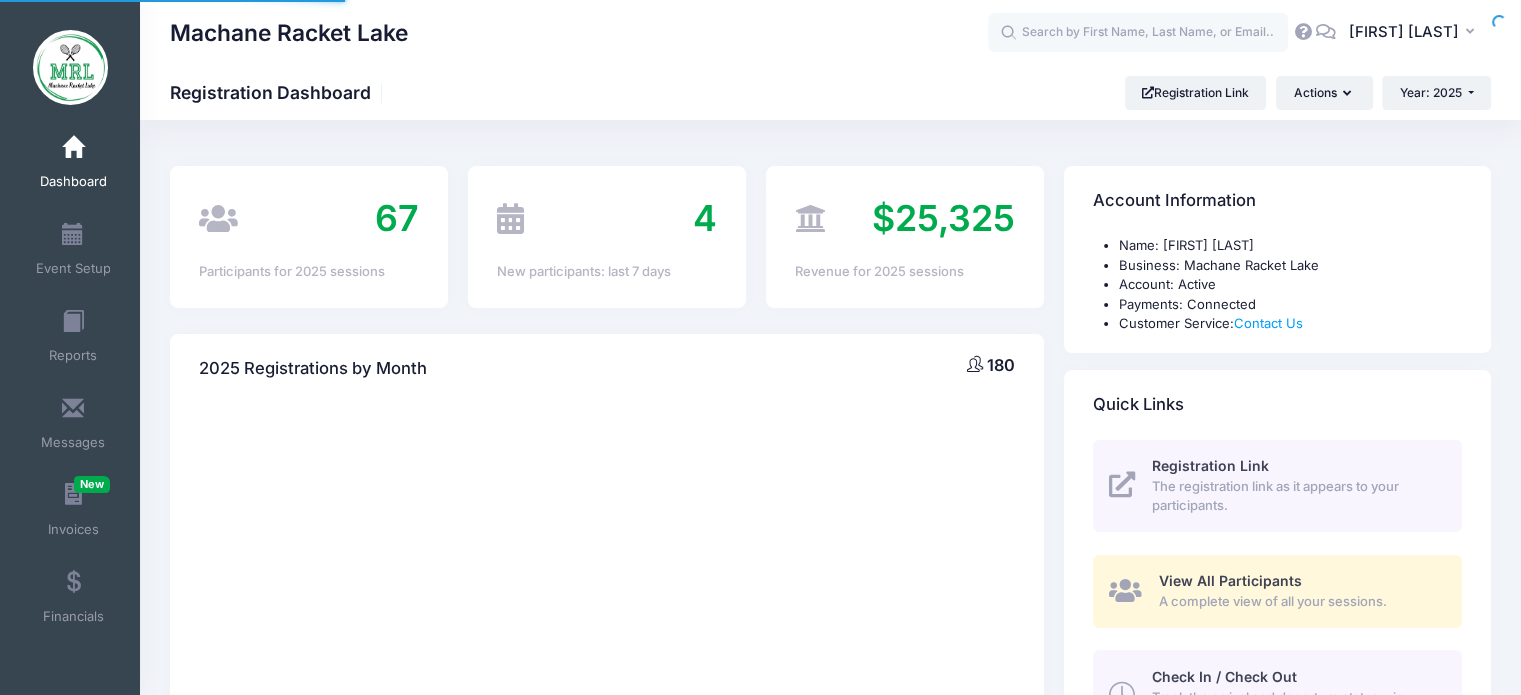 select 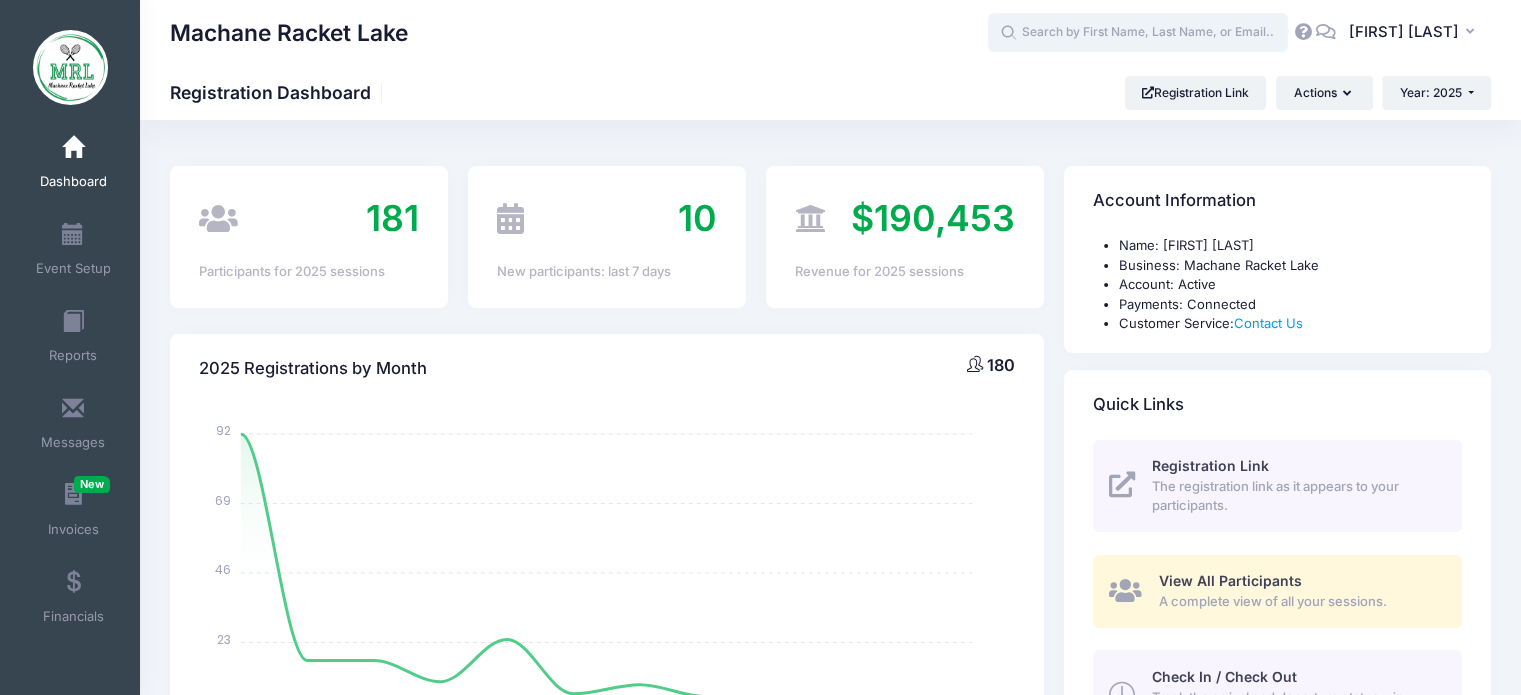click at bounding box center (1138, 33) 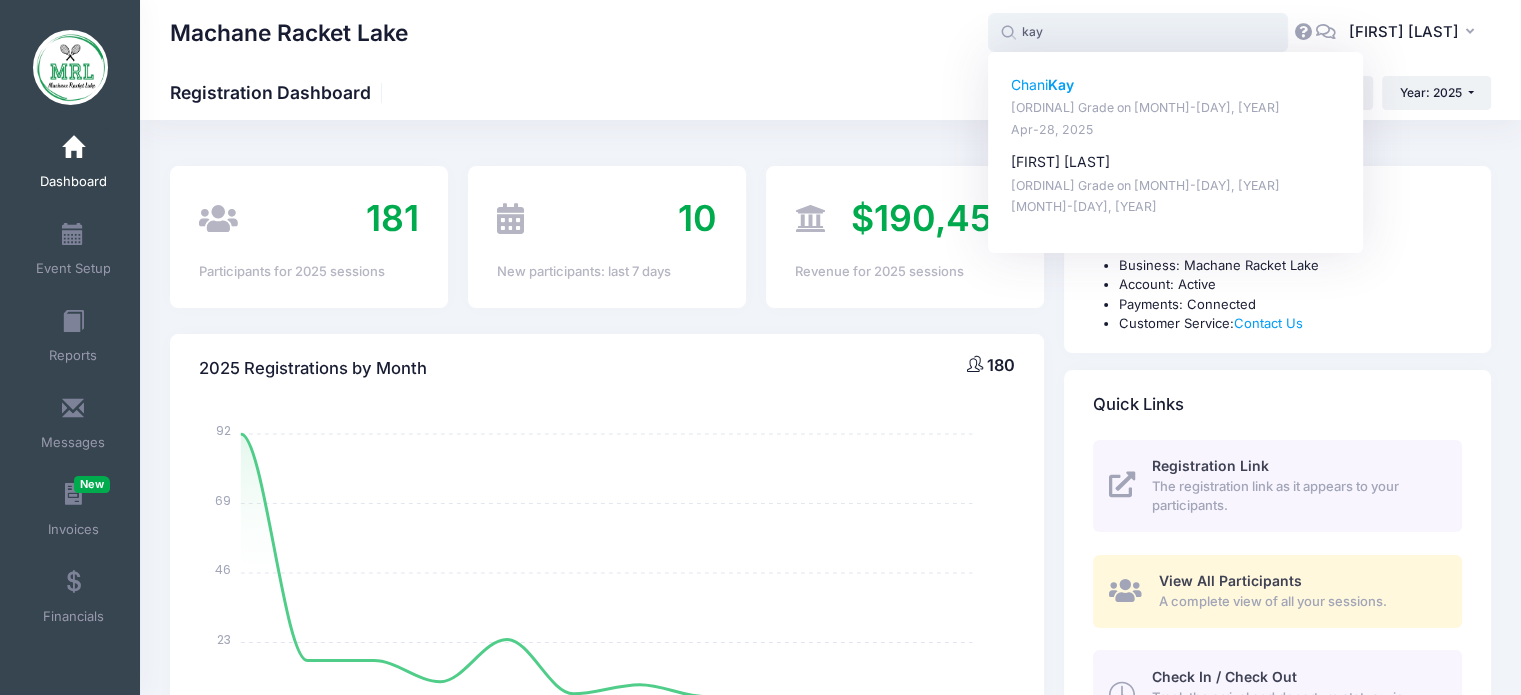 click on "Kay" at bounding box center [1061, 84] 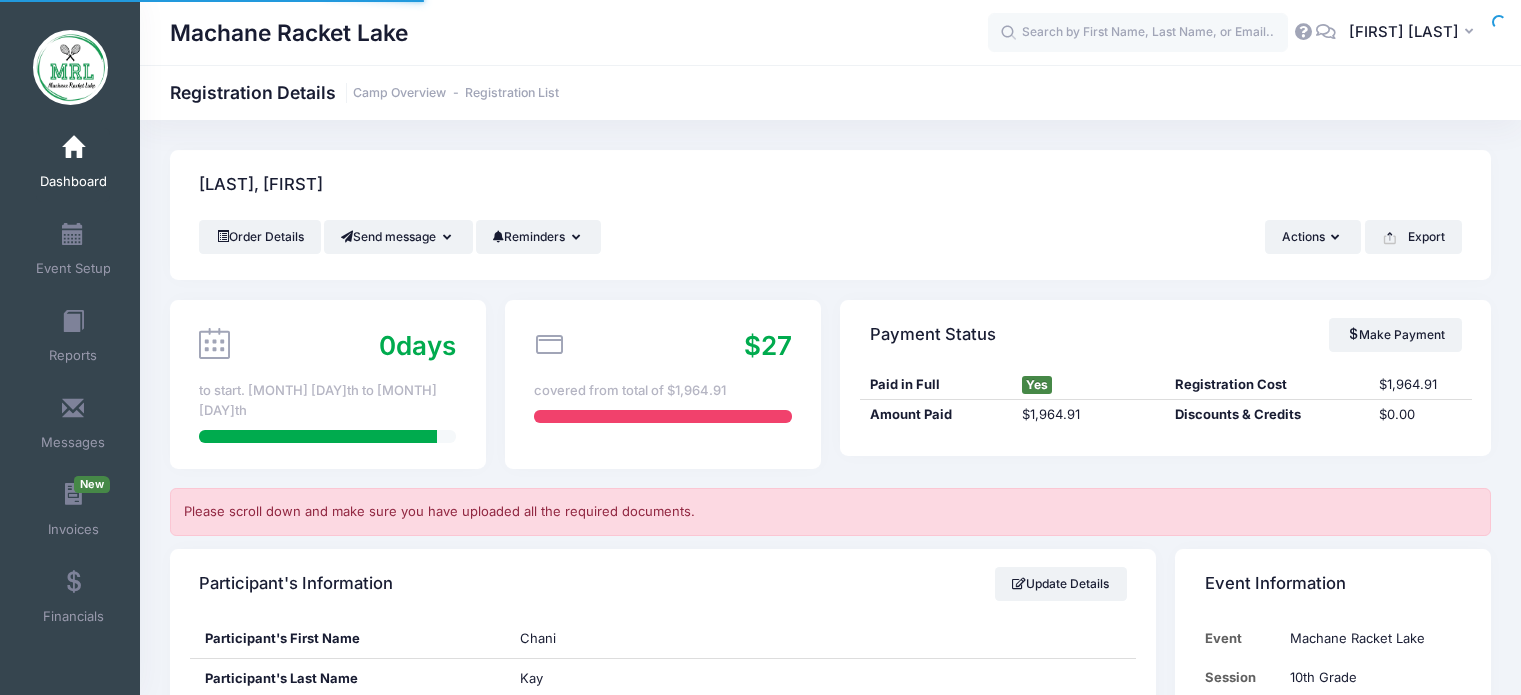 scroll, scrollTop: 0, scrollLeft: 0, axis: both 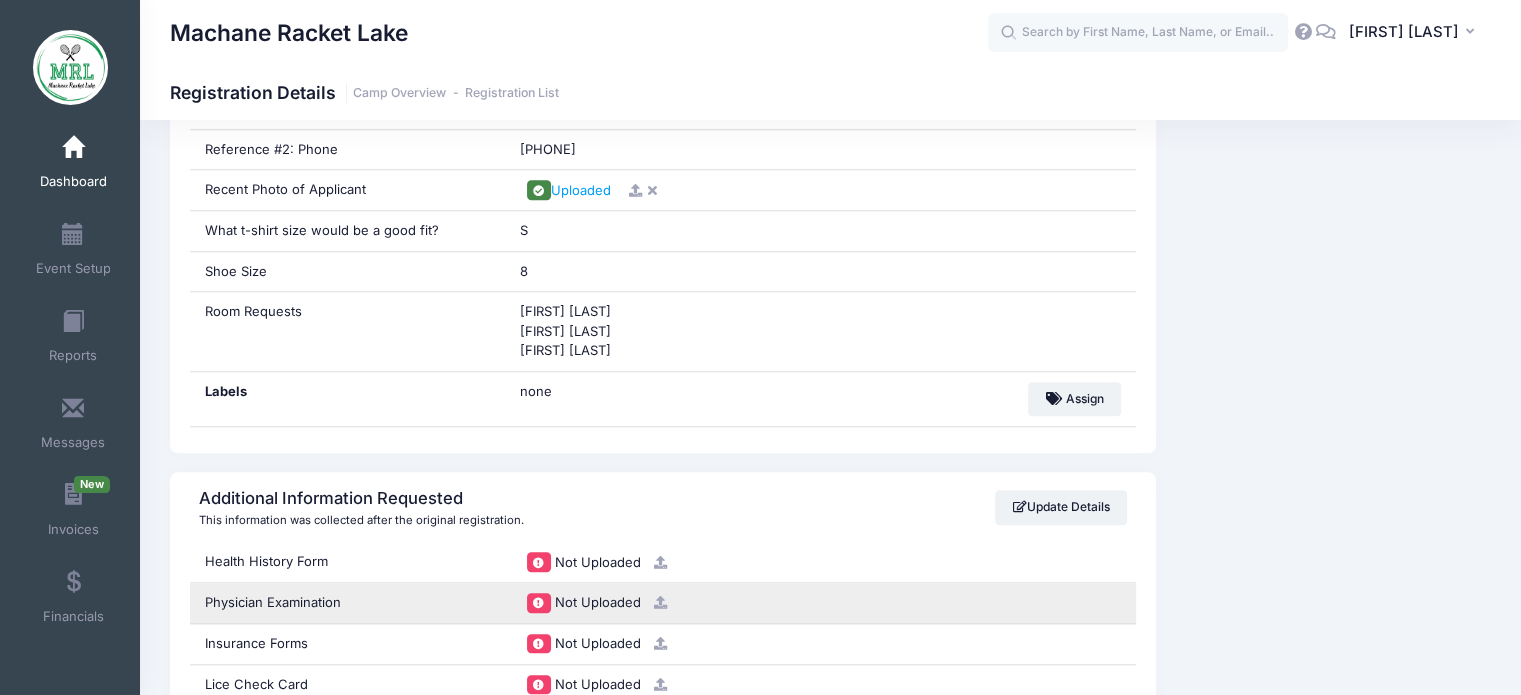 click at bounding box center (538, 602) 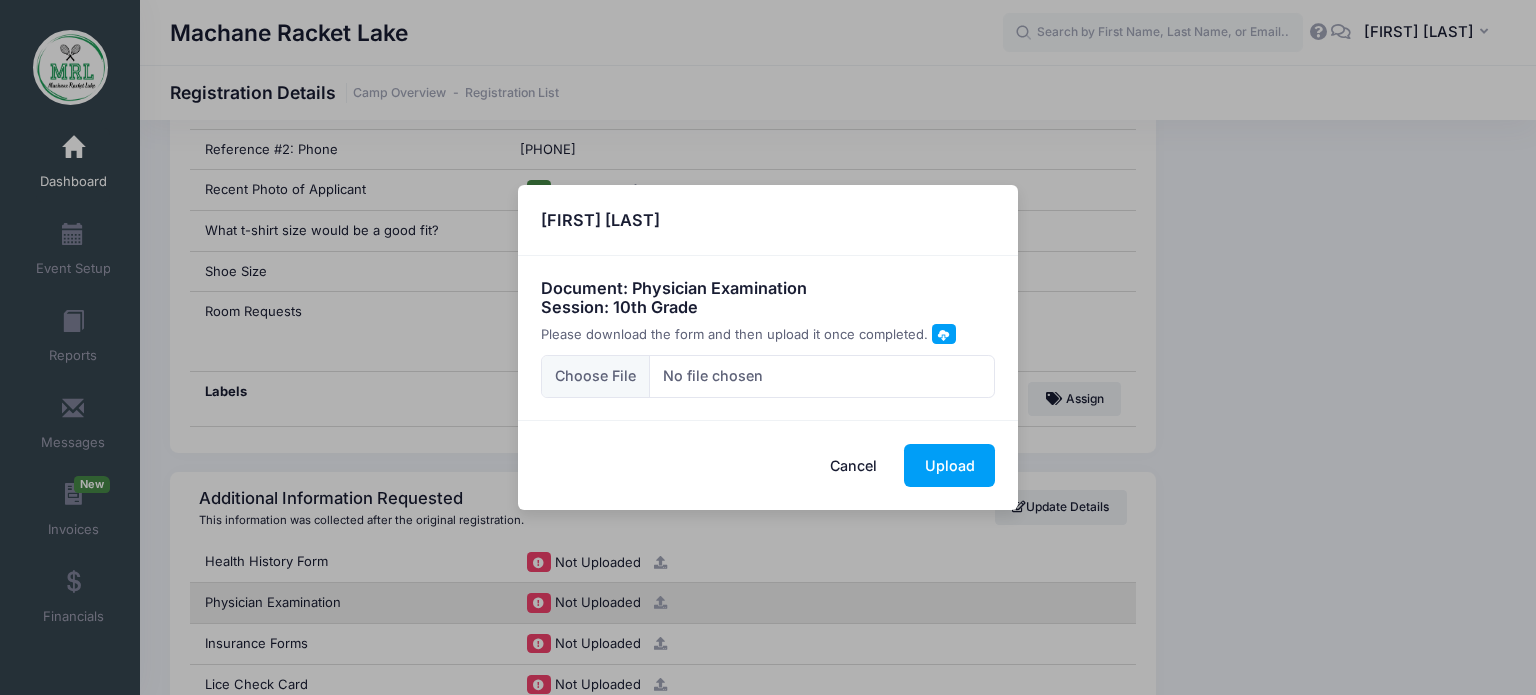 click on "Processing Request
Please wait...
Processing Request
Please wait...
Processing Request
Please wait...
Processing Request
Please wait...
New" at bounding box center [768, -1357] 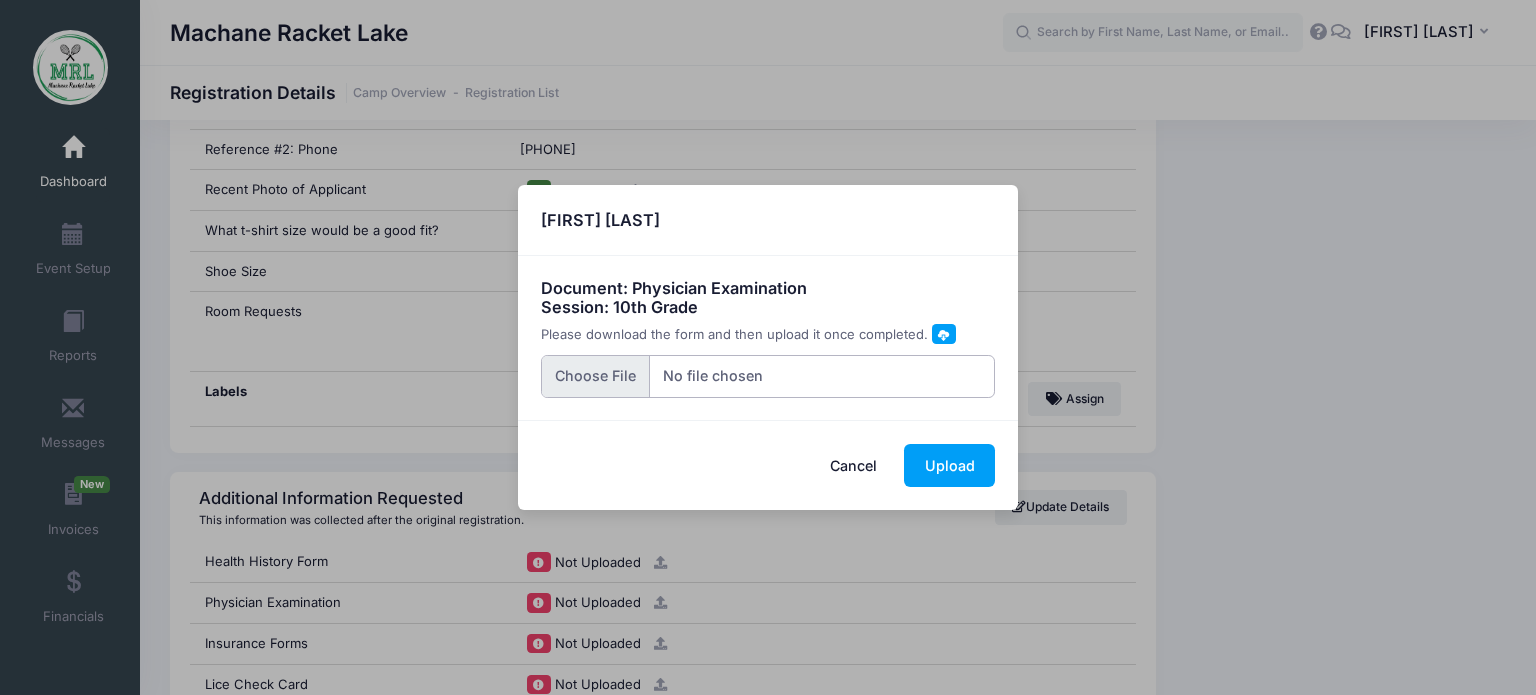 click at bounding box center (768, 376) 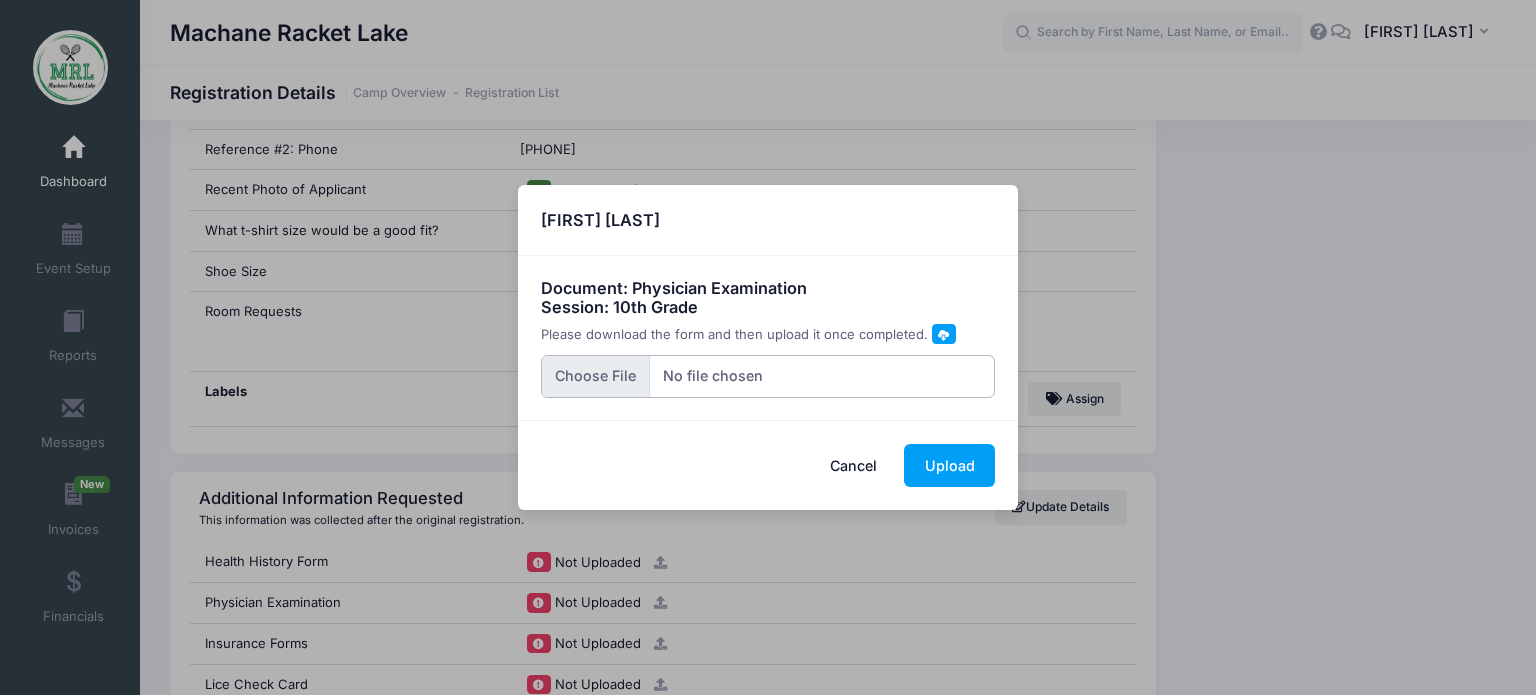 type on "C:\fakepath\chani forms.pdf" 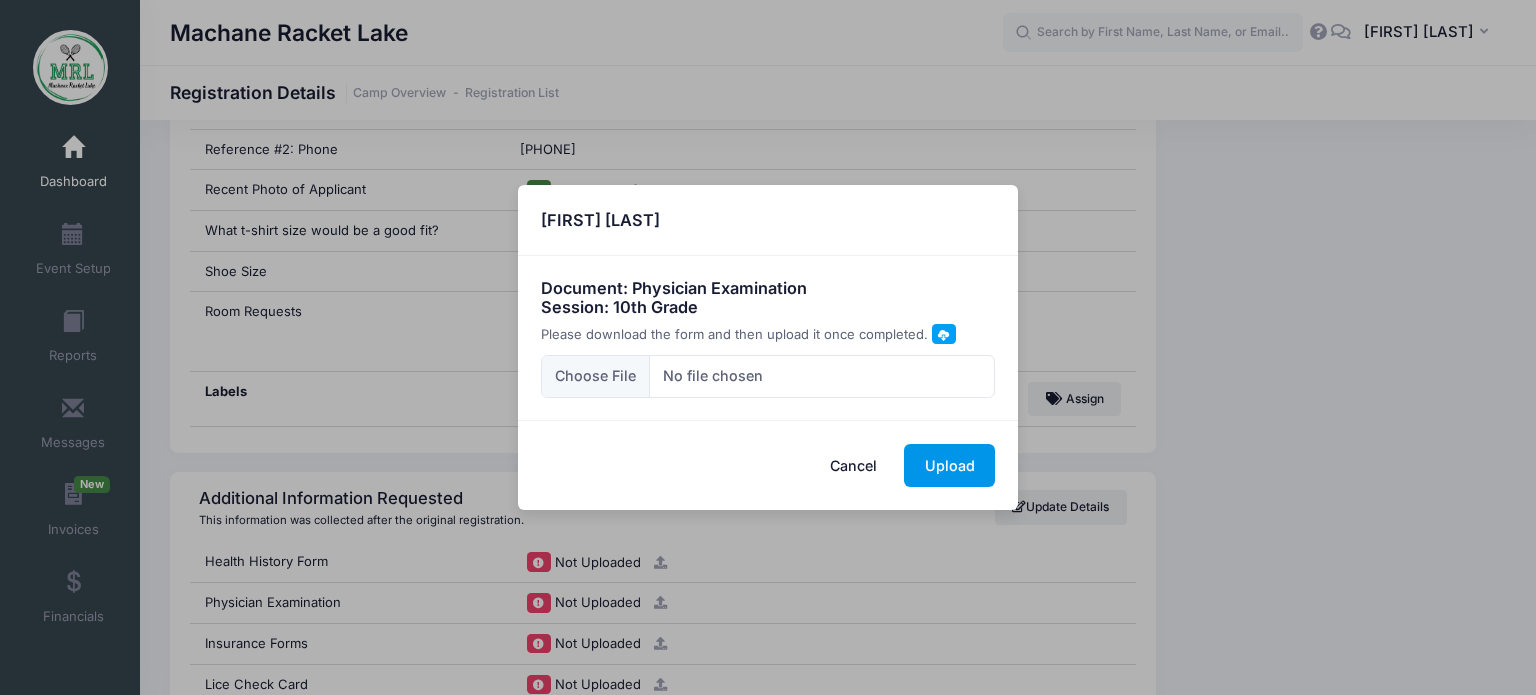click on "Upload" at bounding box center (949, 465) 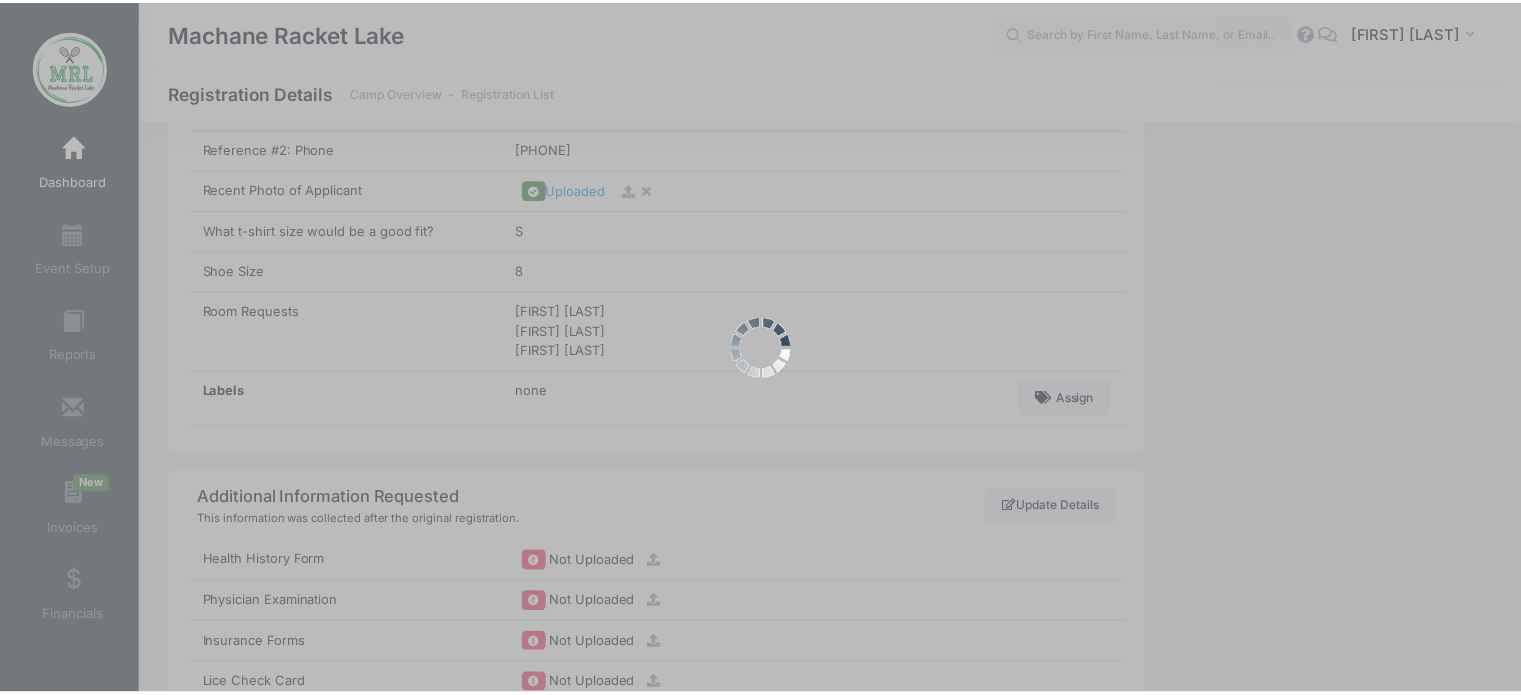 scroll, scrollTop: 0, scrollLeft: 0, axis: both 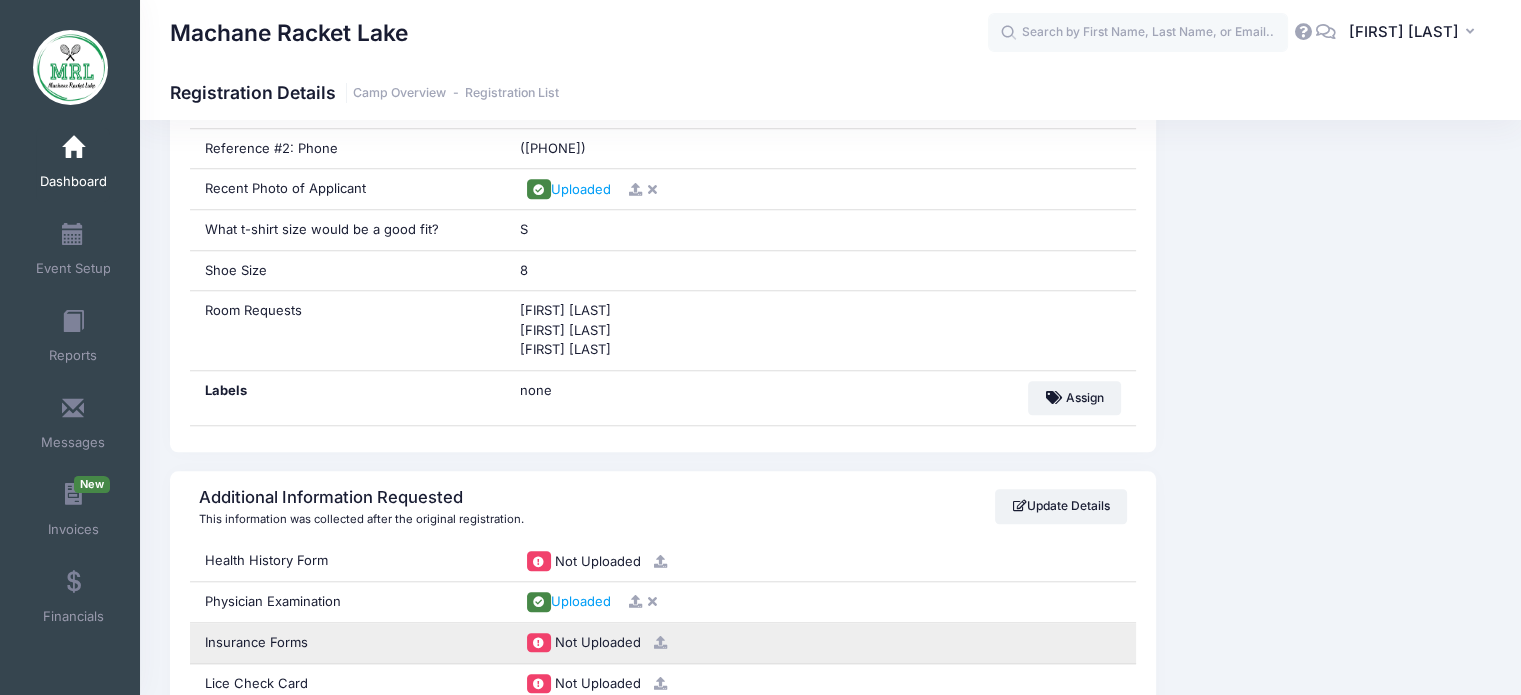 click at bounding box center [660, 642] 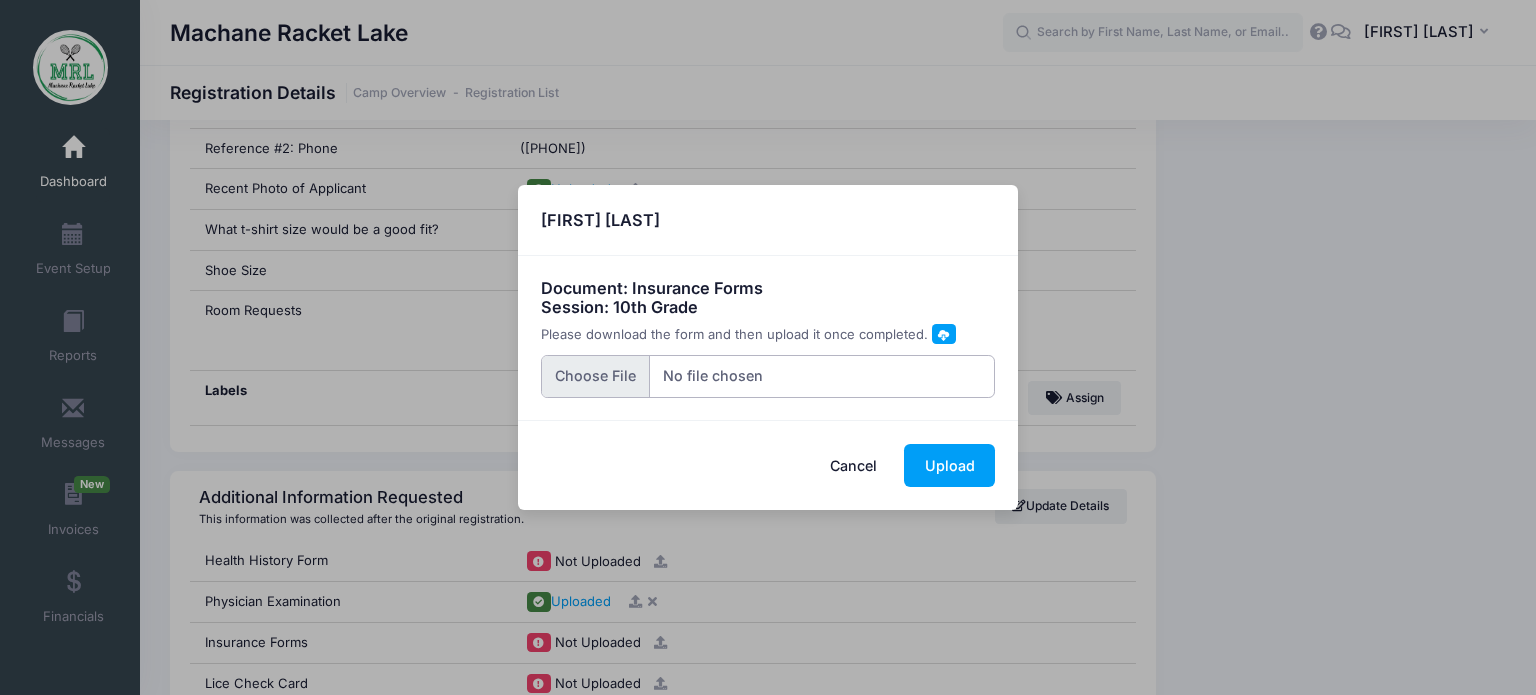 click at bounding box center [768, 376] 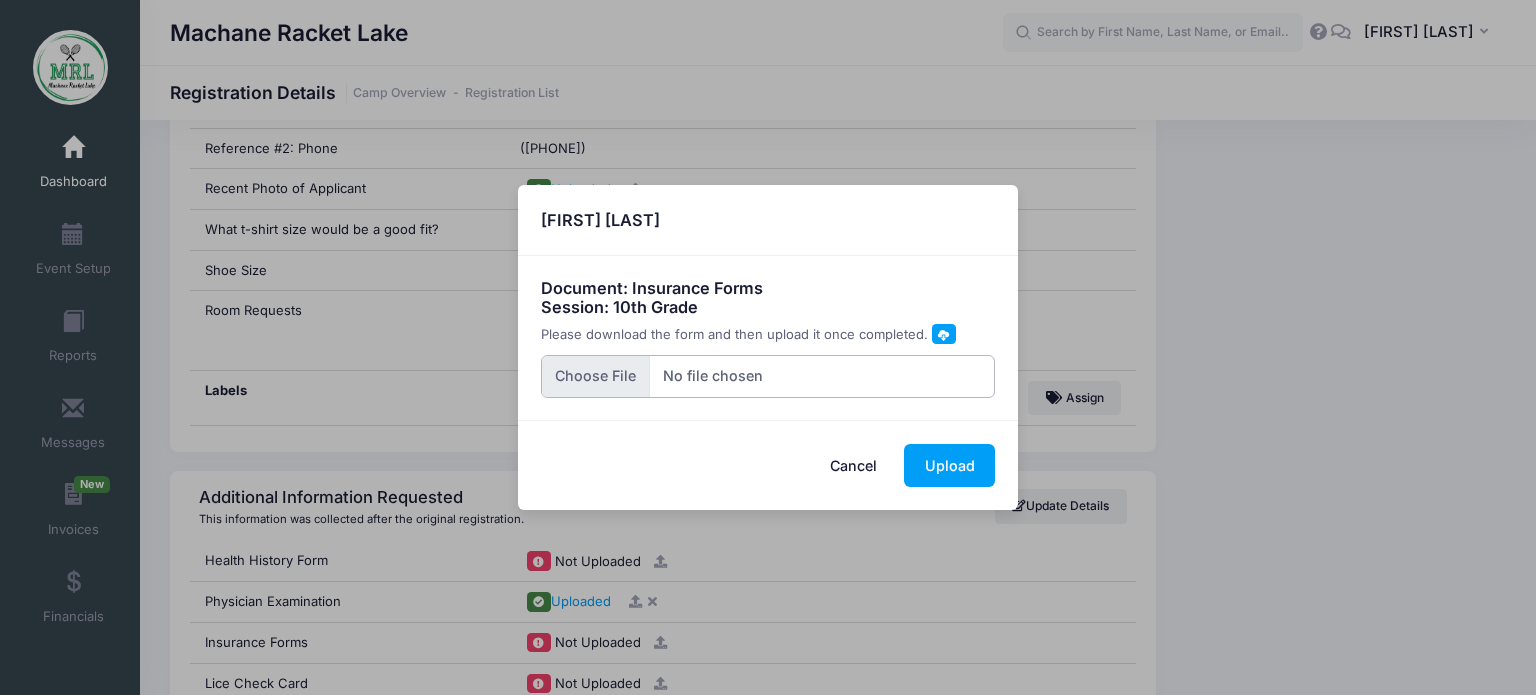 type on "C:\fakepath\chani's insurance card.pdf" 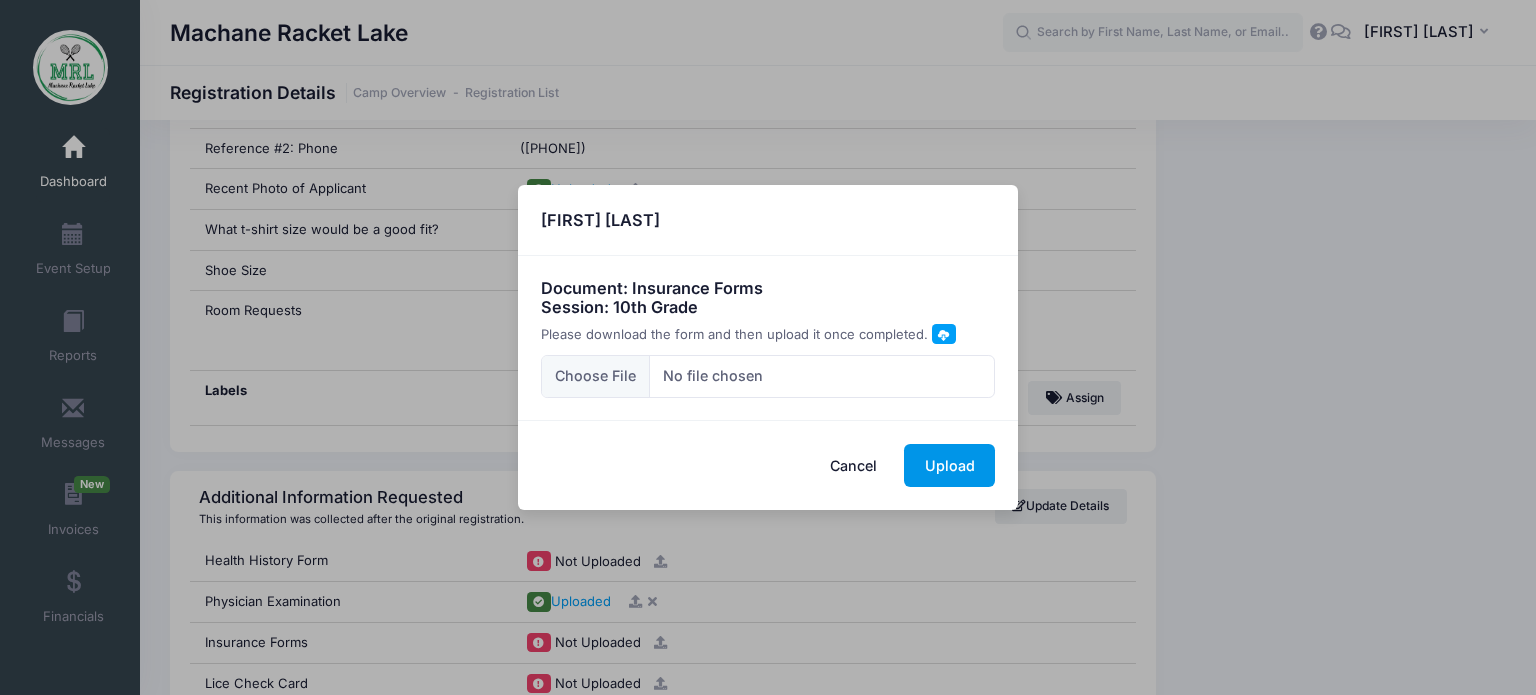 click on "Upload" at bounding box center (949, 465) 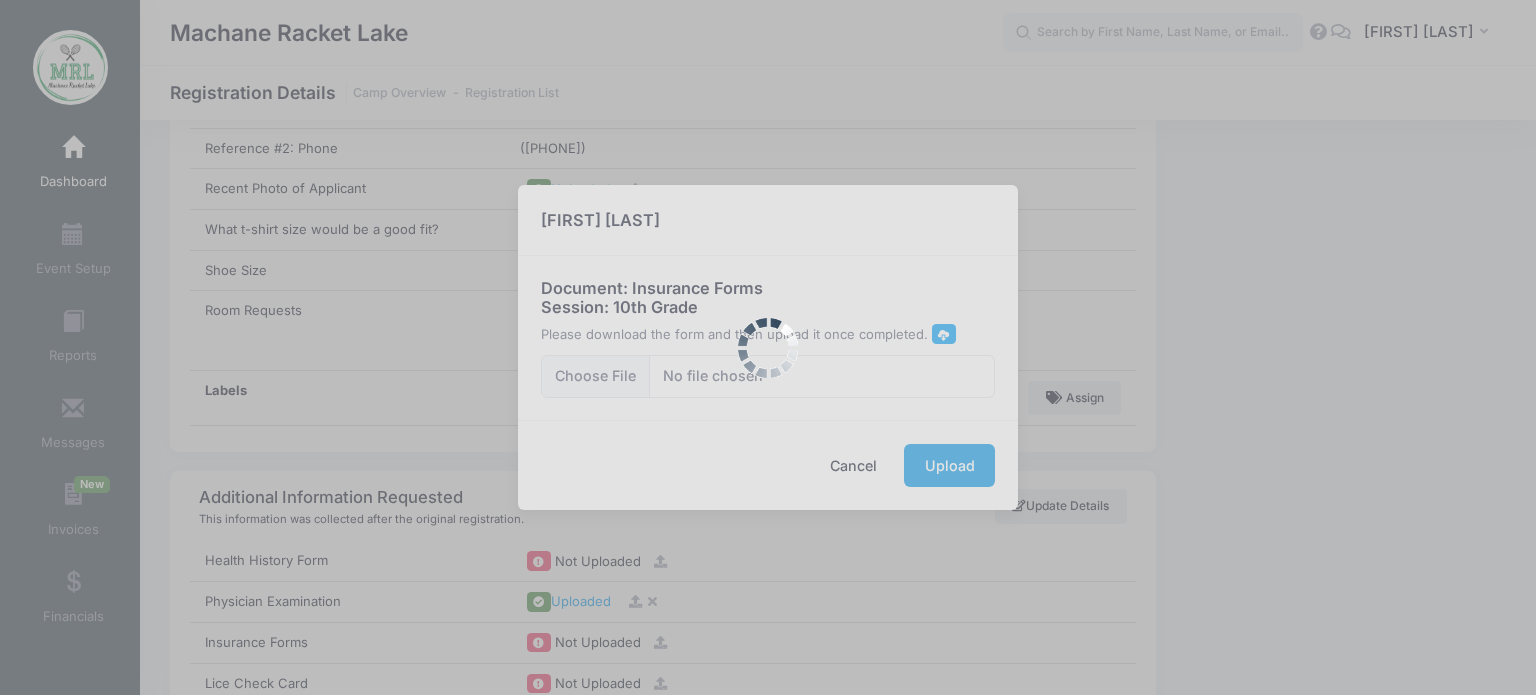 scroll, scrollTop: 0, scrollLeft: 0, axis: both 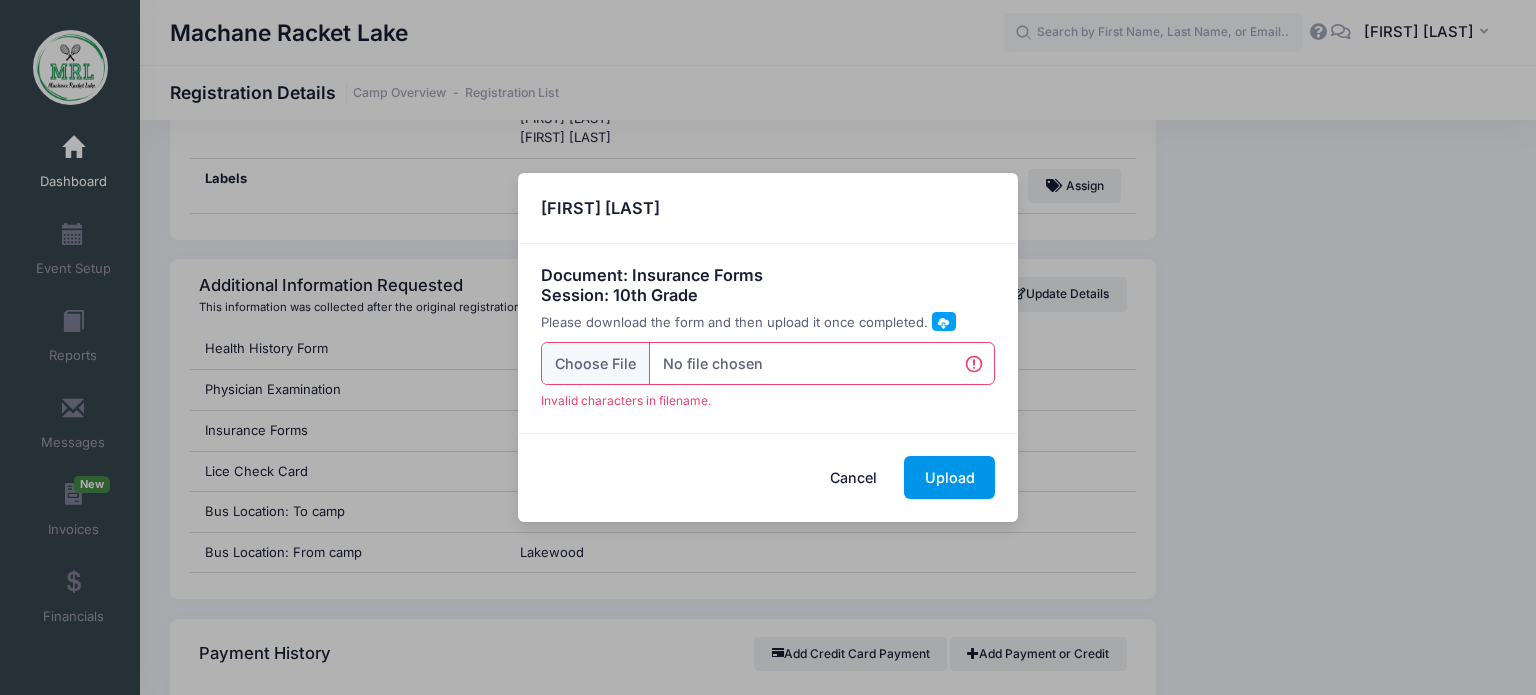 click on "Upload" at bounding box center [949, 477] 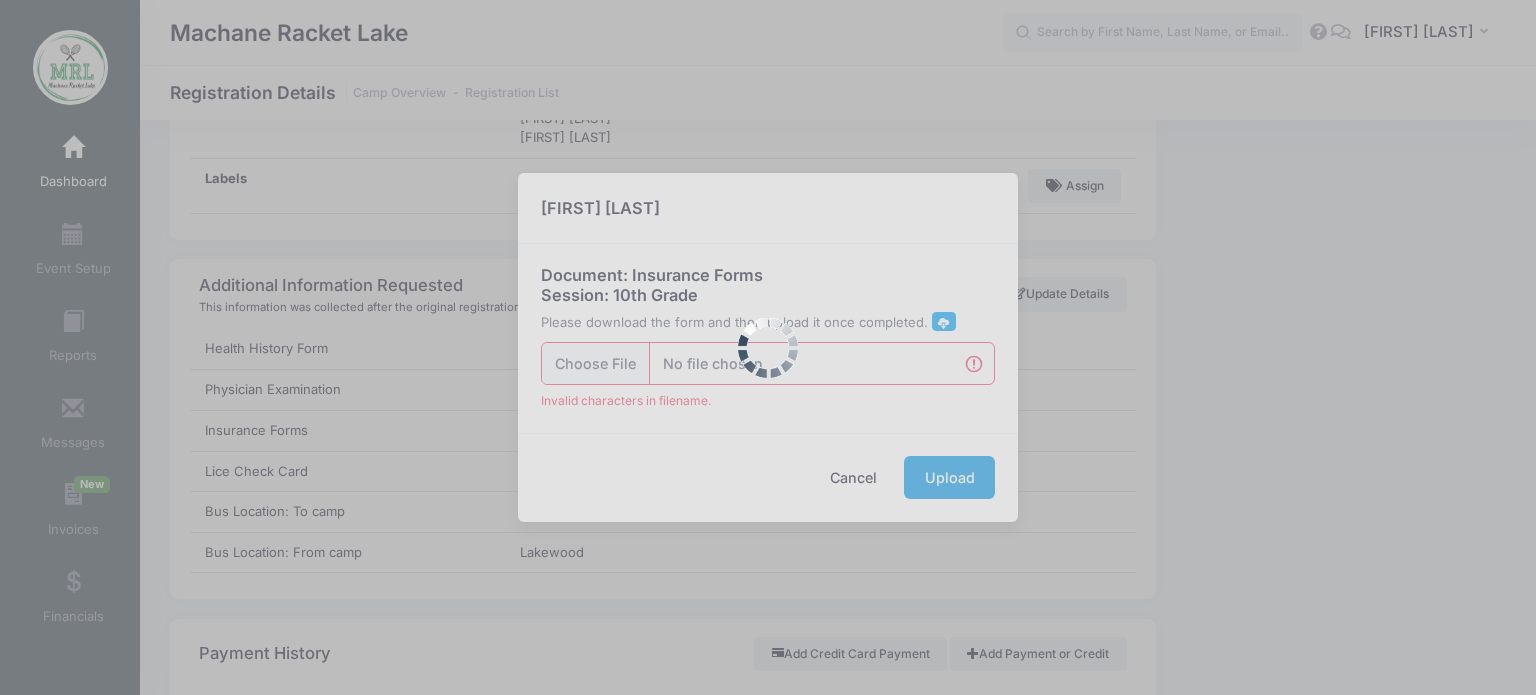 scroll, scrollTop: 0, scrollLeft: 0, axis: both 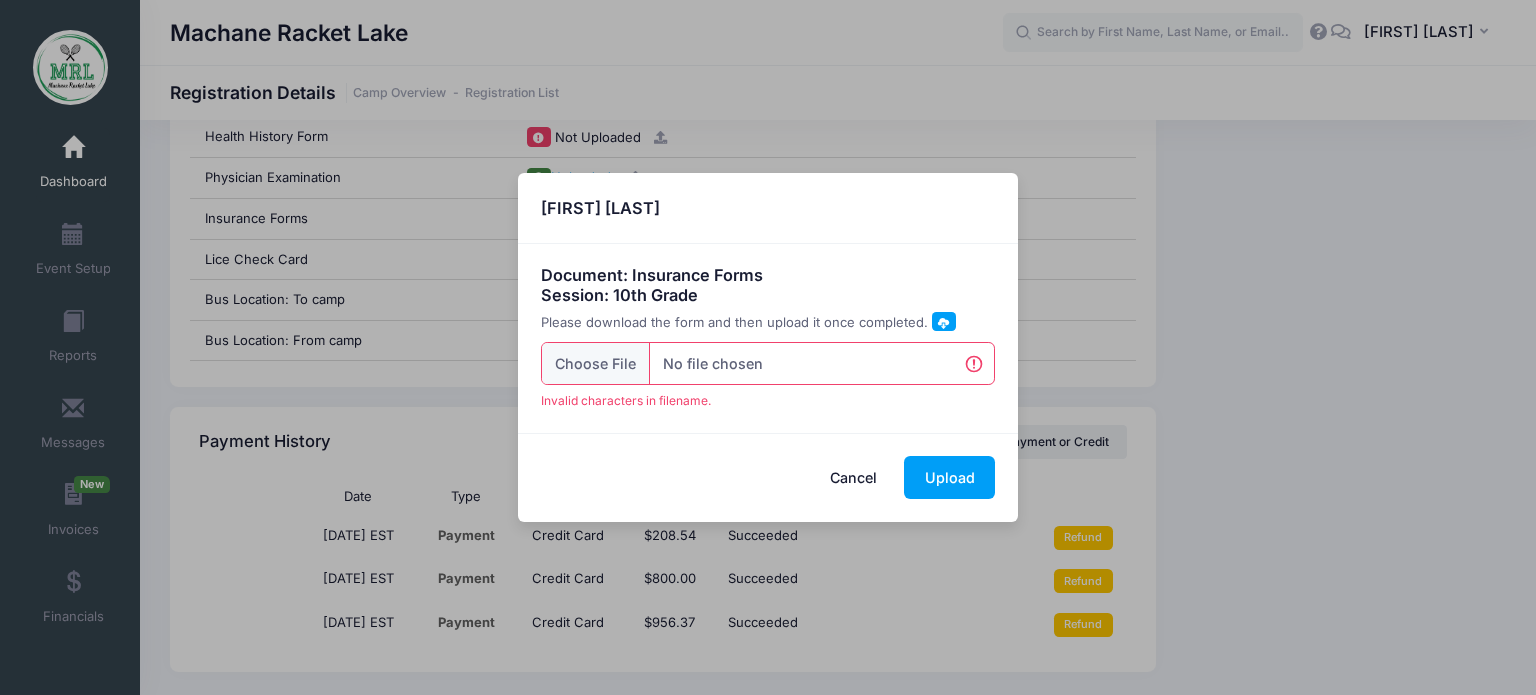 click on "Cancel" at bounding box center [854, 477] 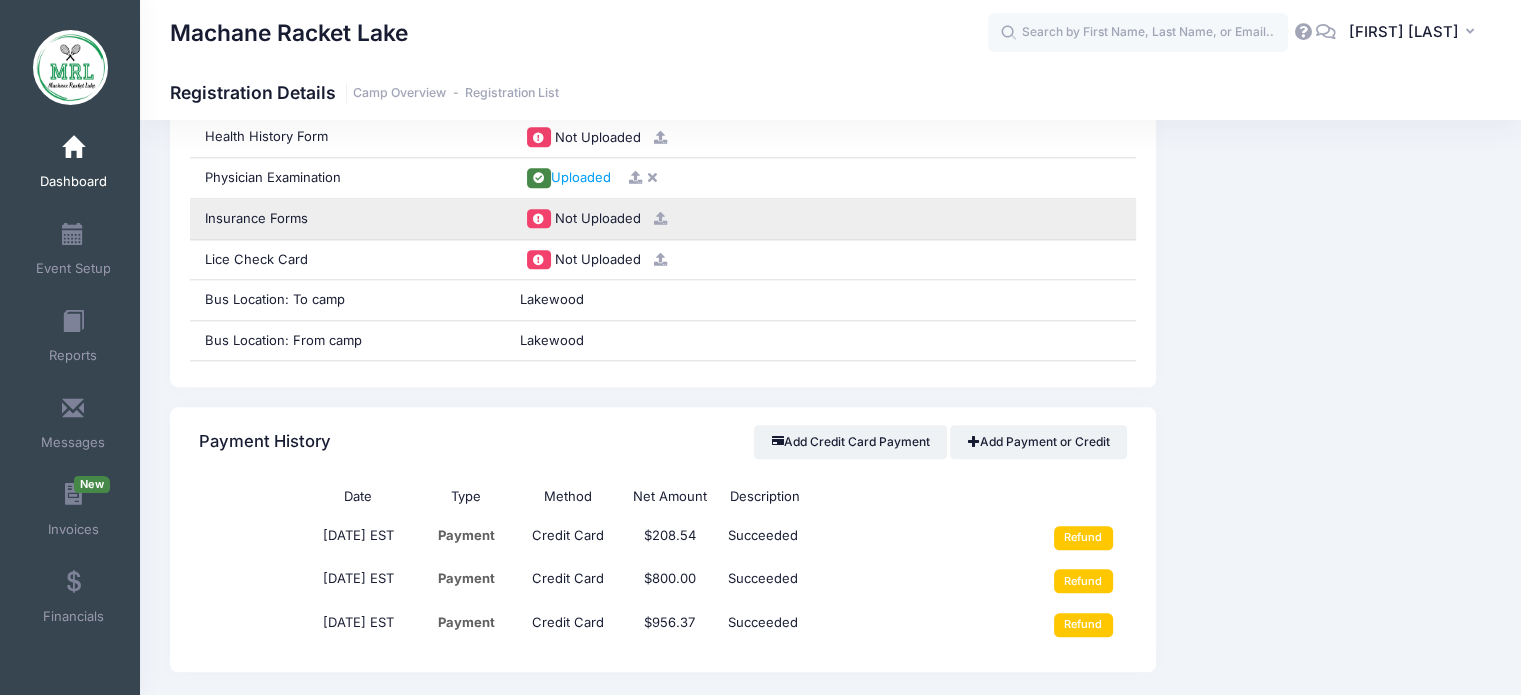 click on "Not Uploaded" at bounding box center (598, 218) 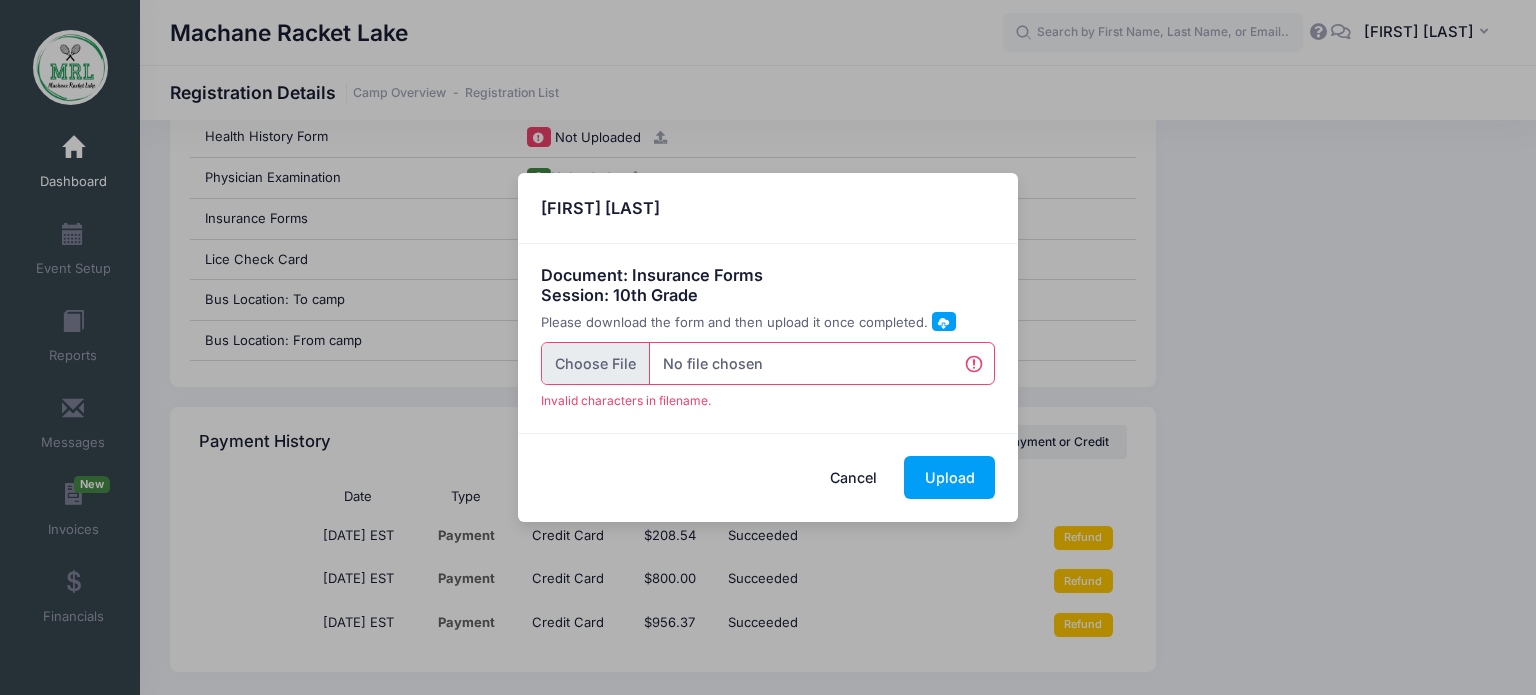 click at bounding box center (768, 363) 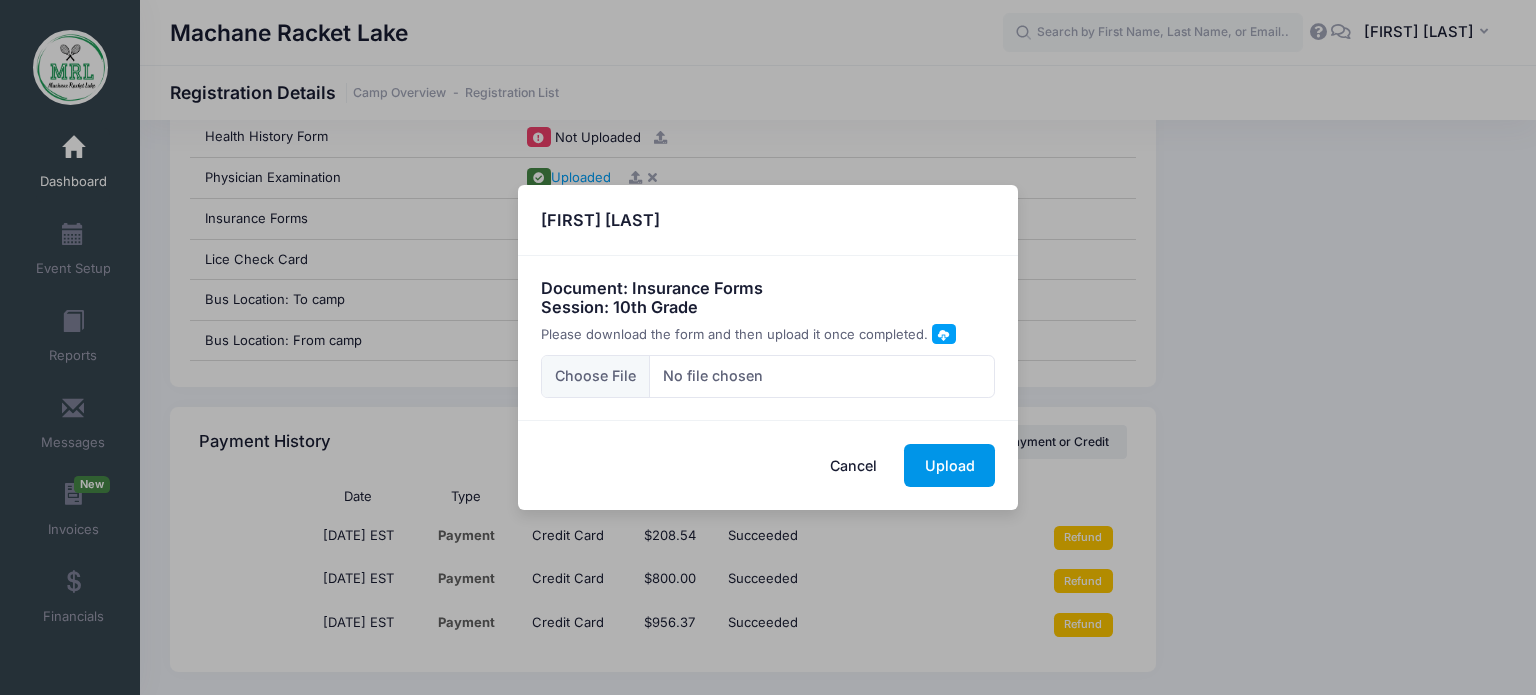 click on "Upload" at bounding box center [949, 465] 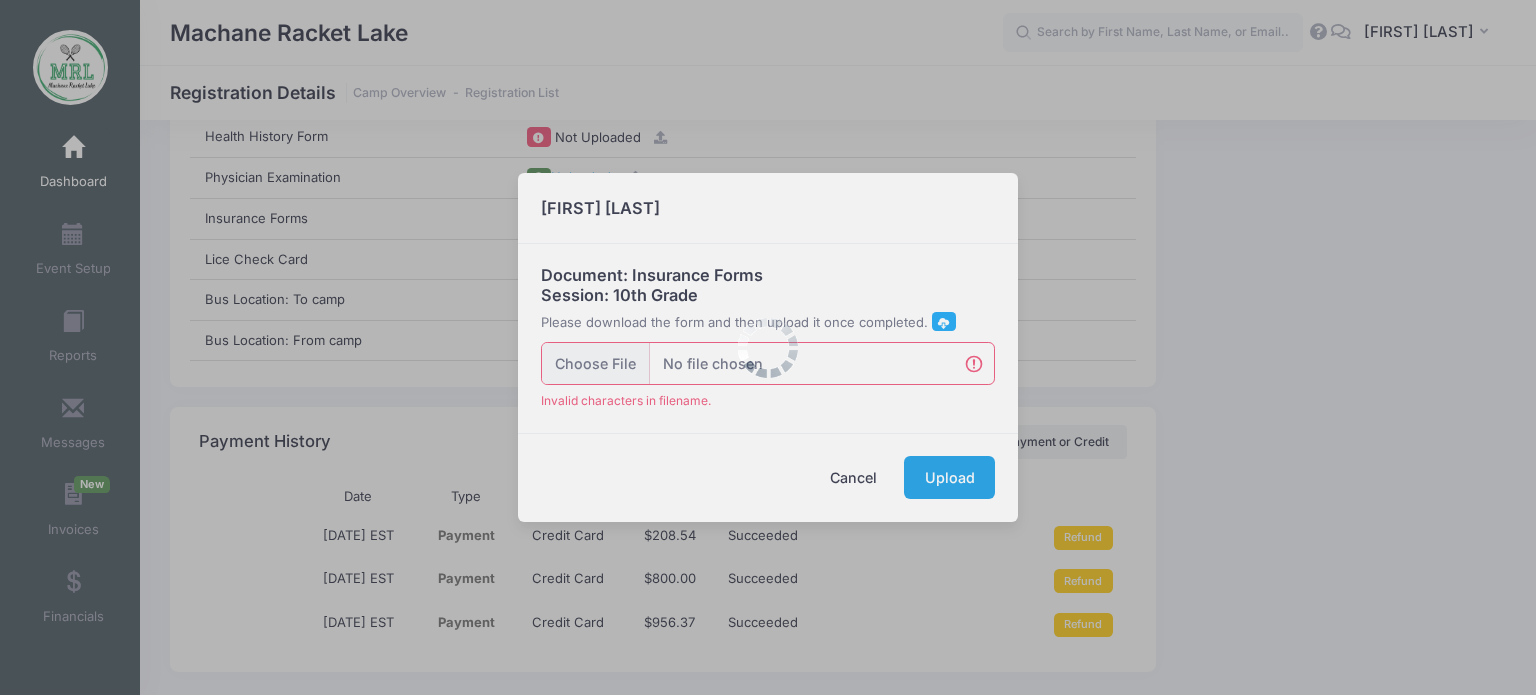 scroll, scrollTop: 2317, scrollLeft: 0, axis: vertical 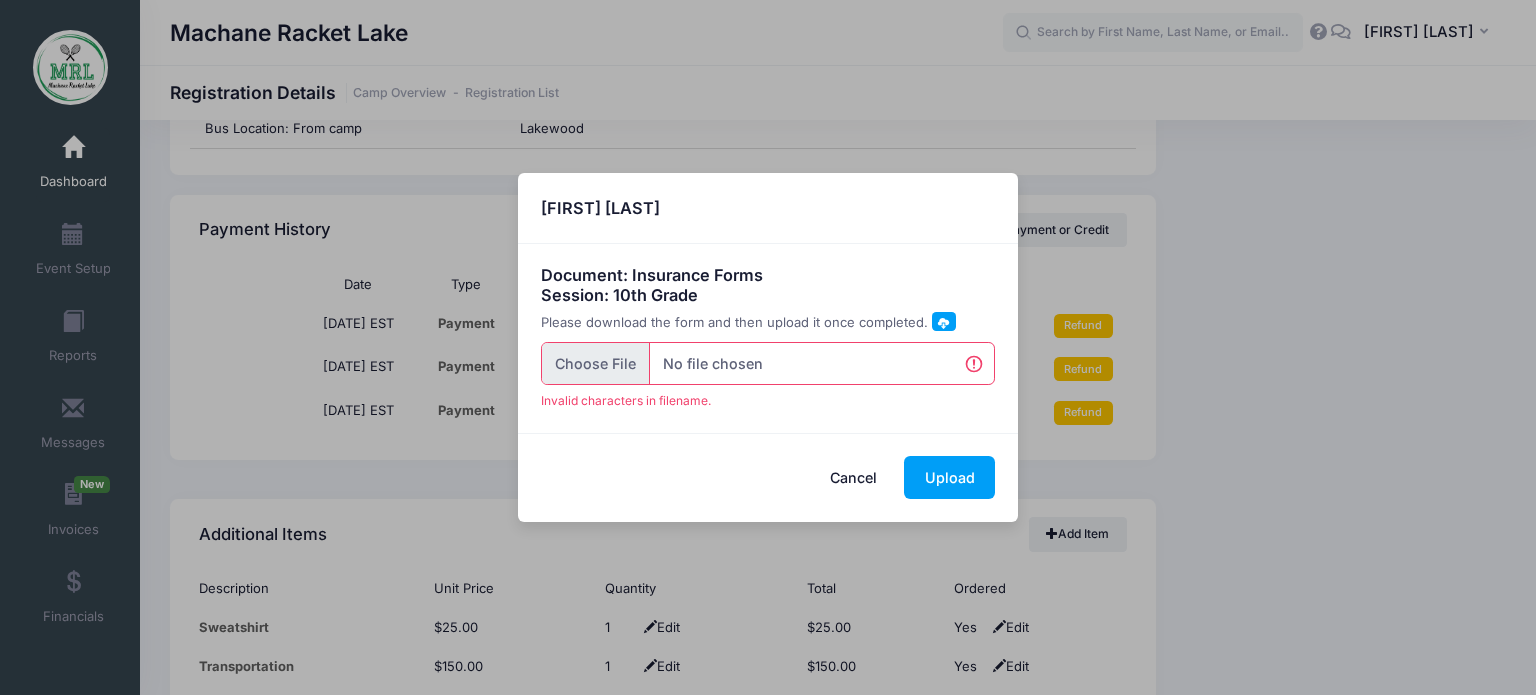 click at bounding box center [768, 363] 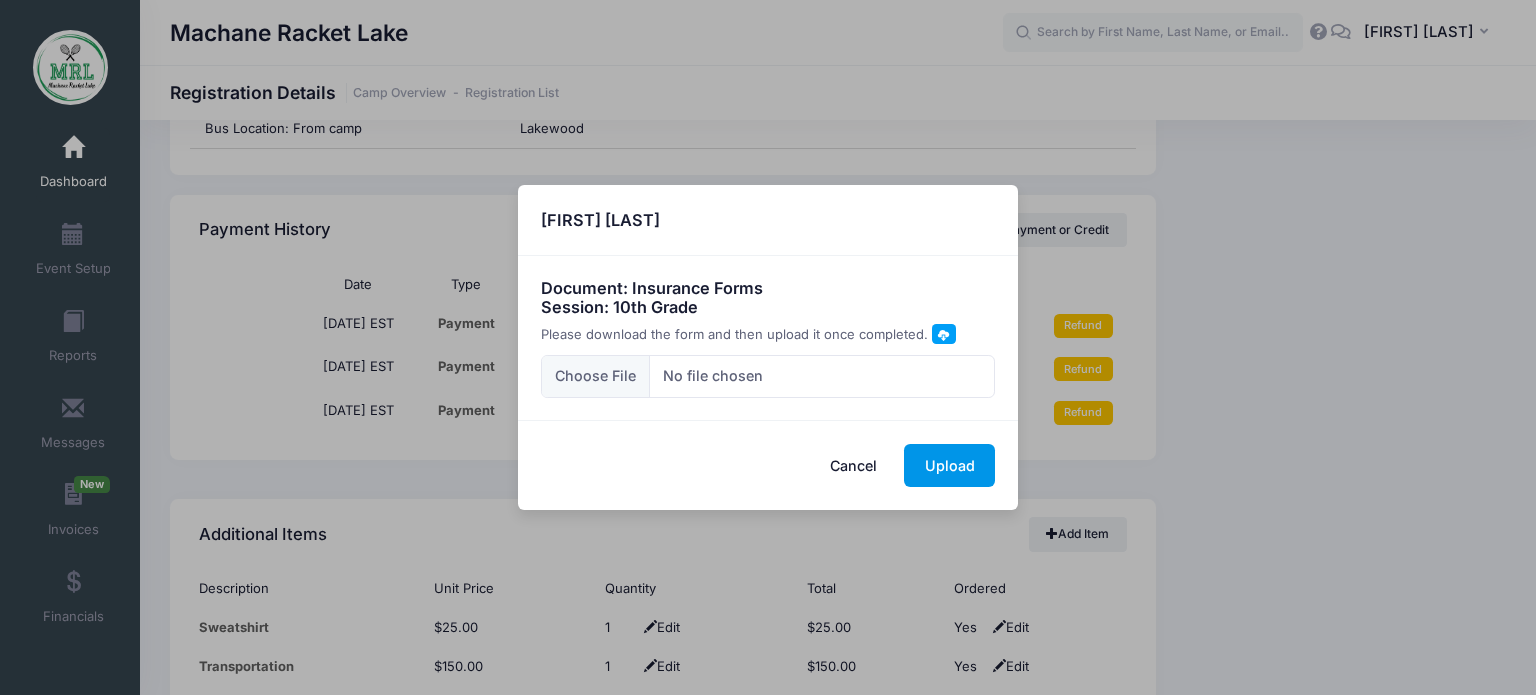 click on "Upload" at bounding box center (949, 465) 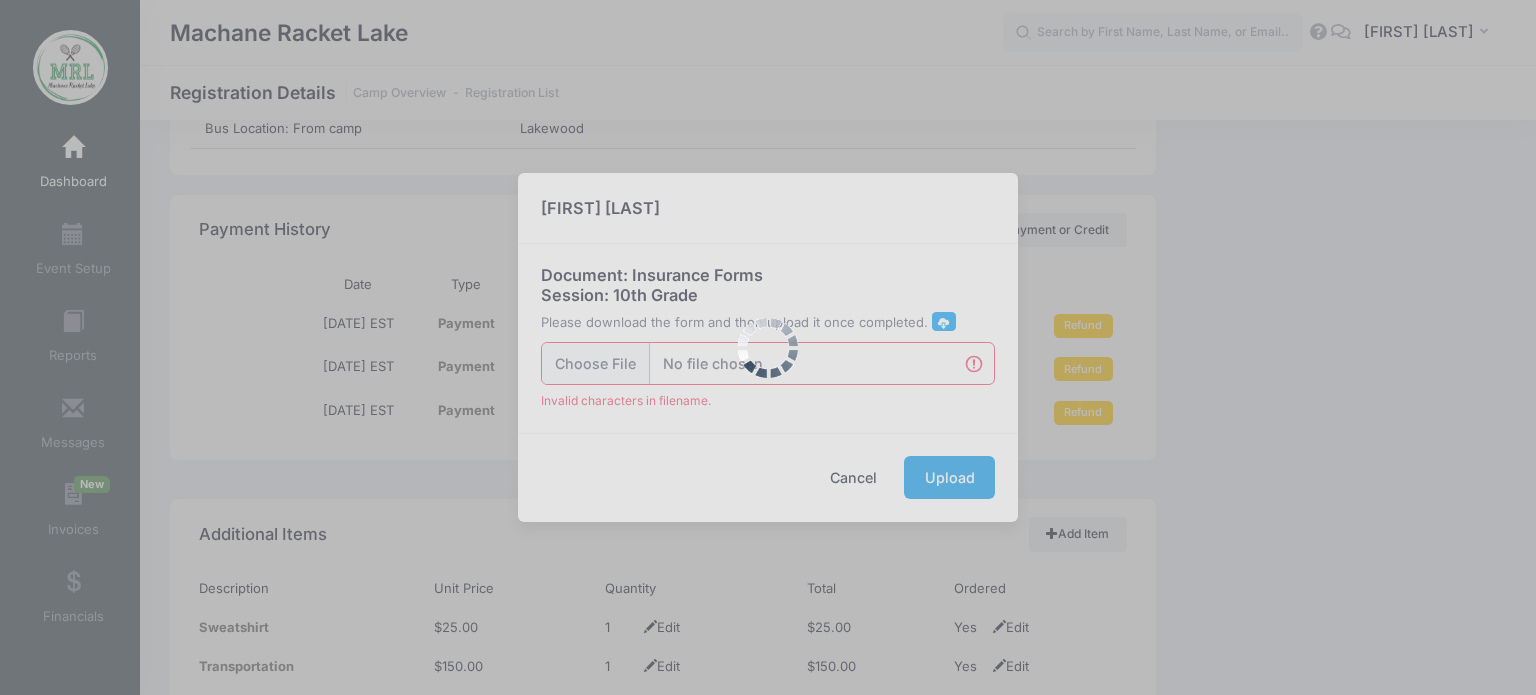 scroll, scrollTop: 2417, scrollLeft: 0, axis: vertical 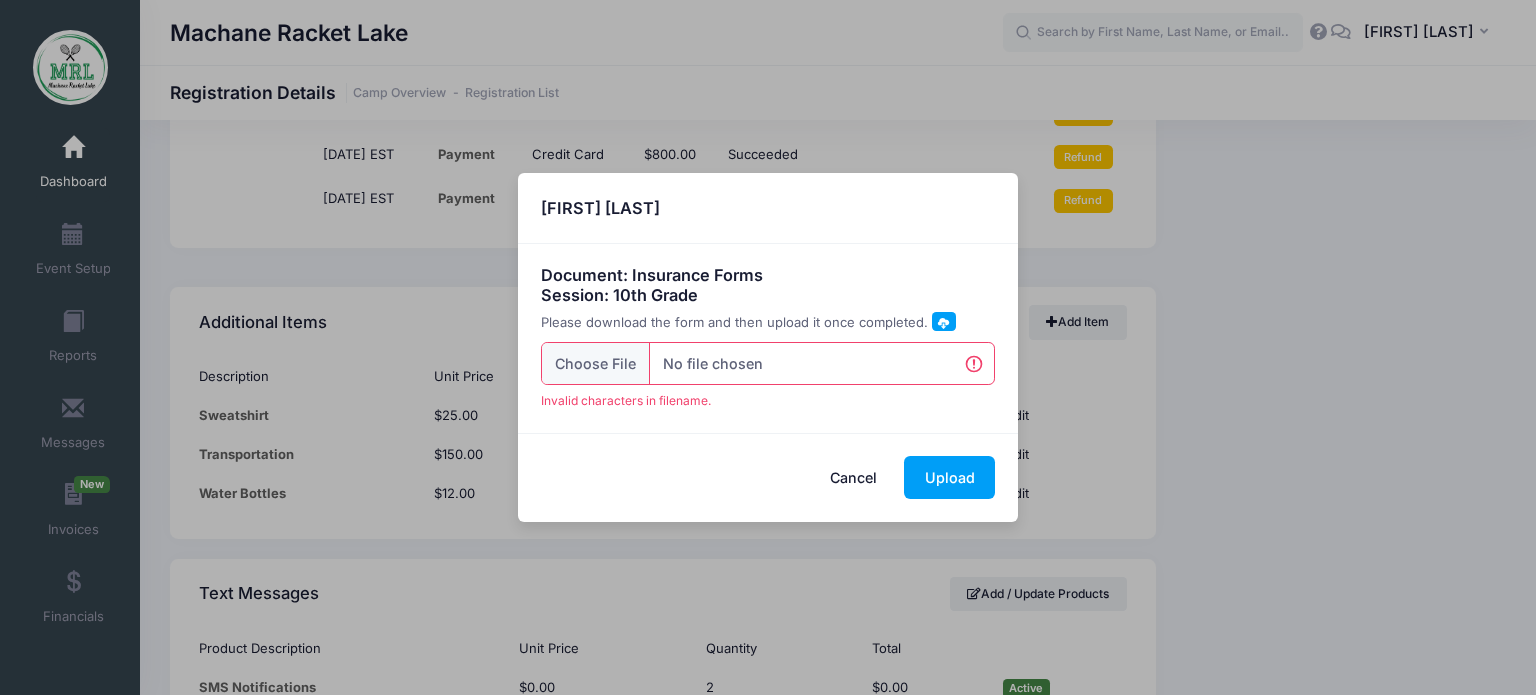click on "Cancel" at bounding box center (854, 477) 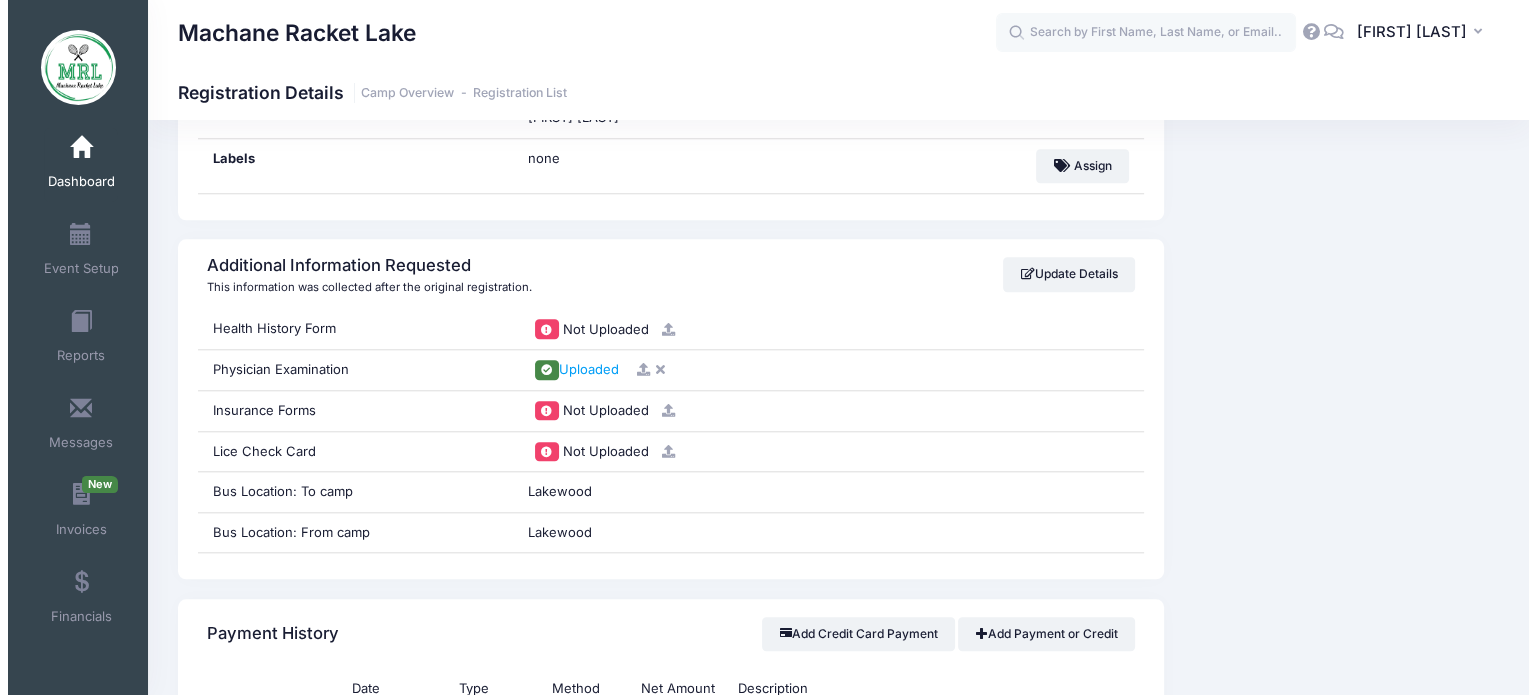 scroll, scrollTop: 1912, scrollLeft: 0, axis: vertical 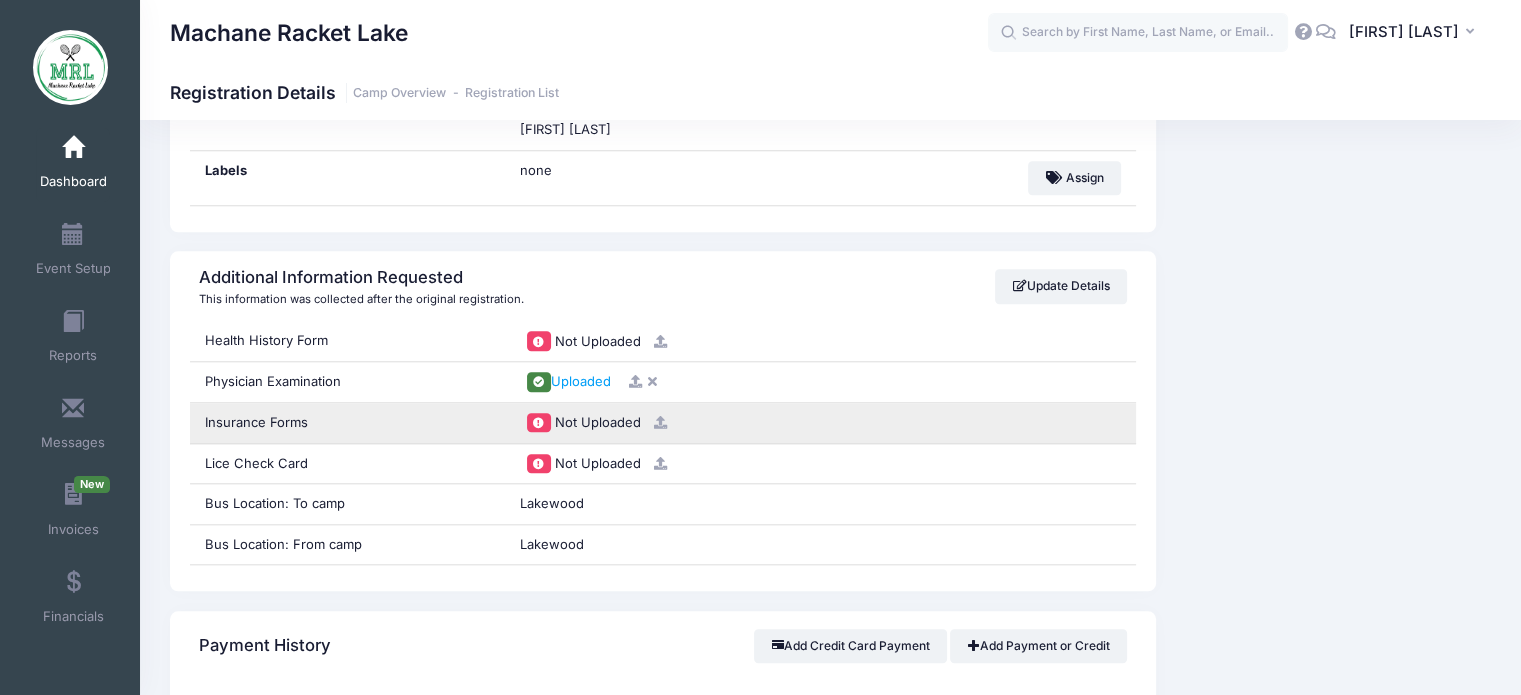 click at bounding box center (660, 422) 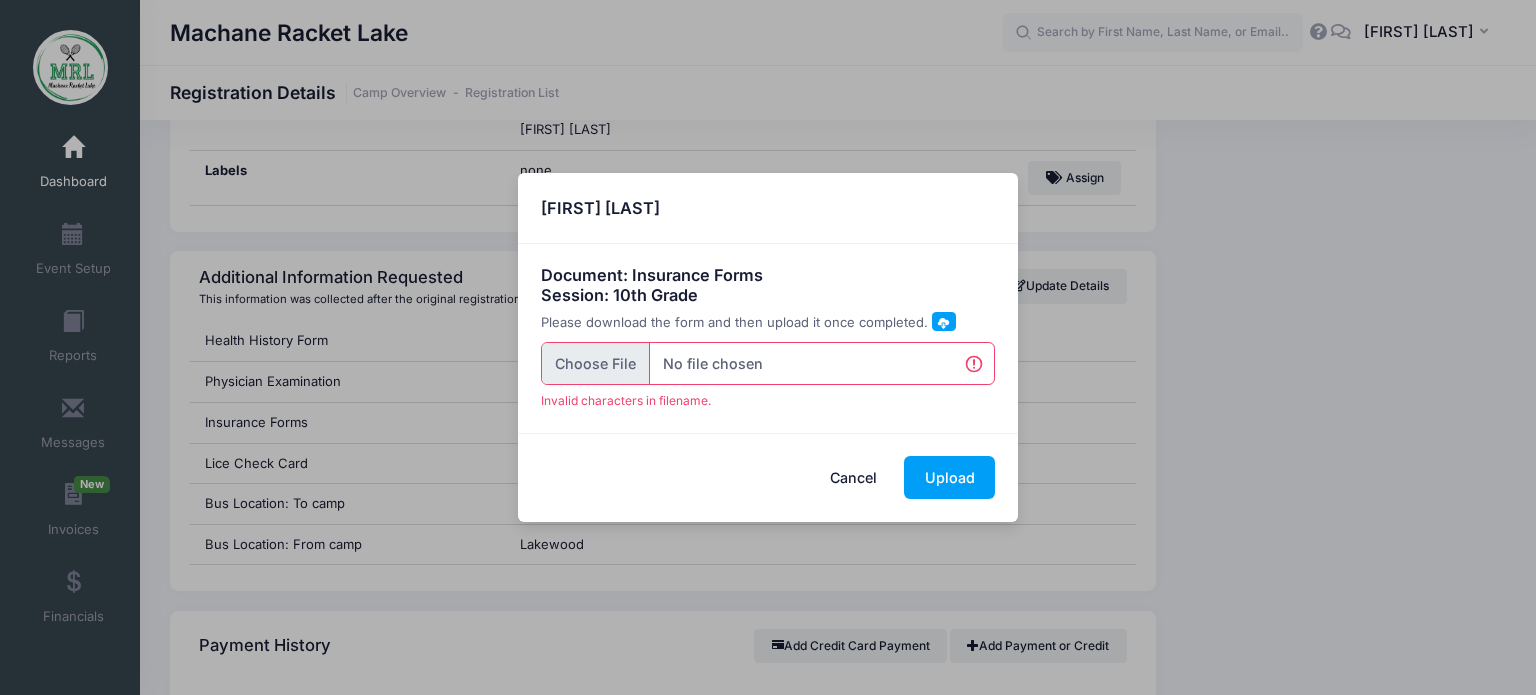 click at bounding box center [768, 363] 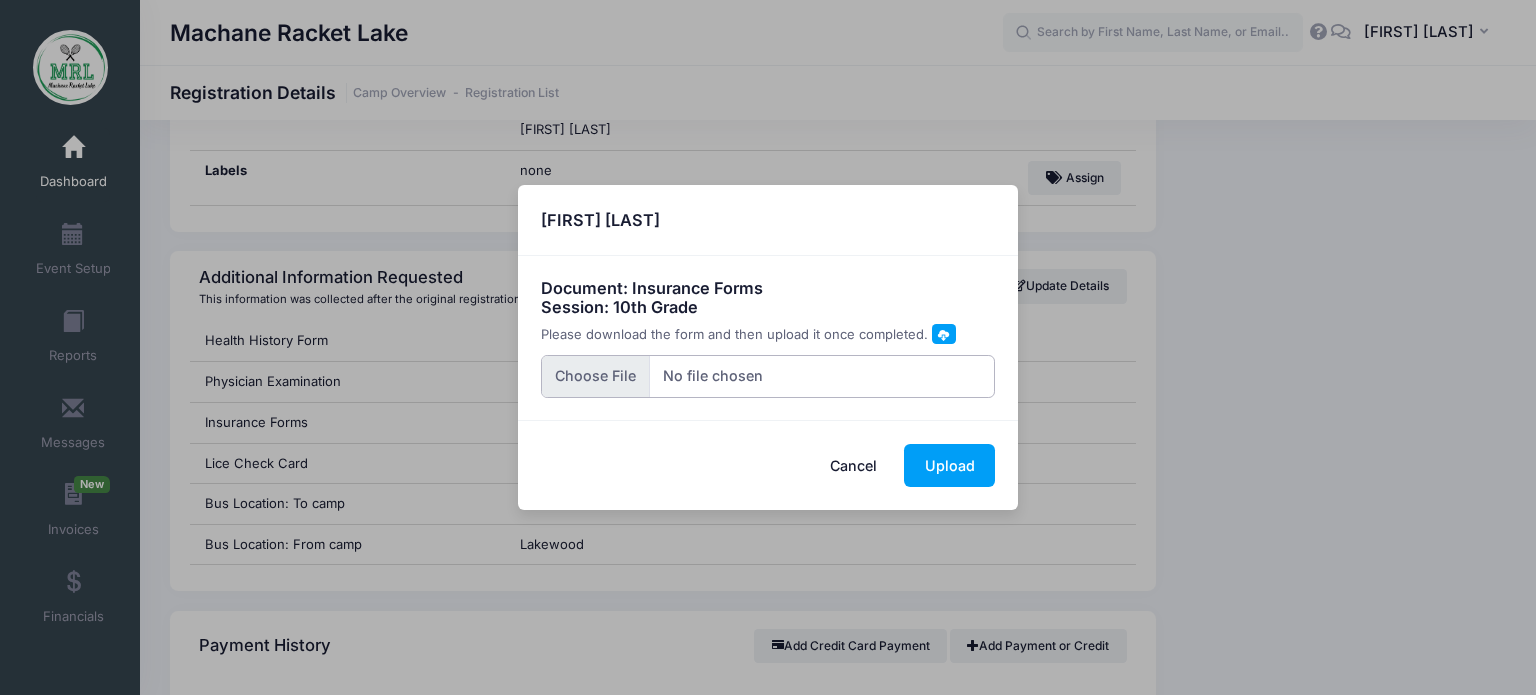 type on "C:\fakepath\chani's insurance card.pdf" 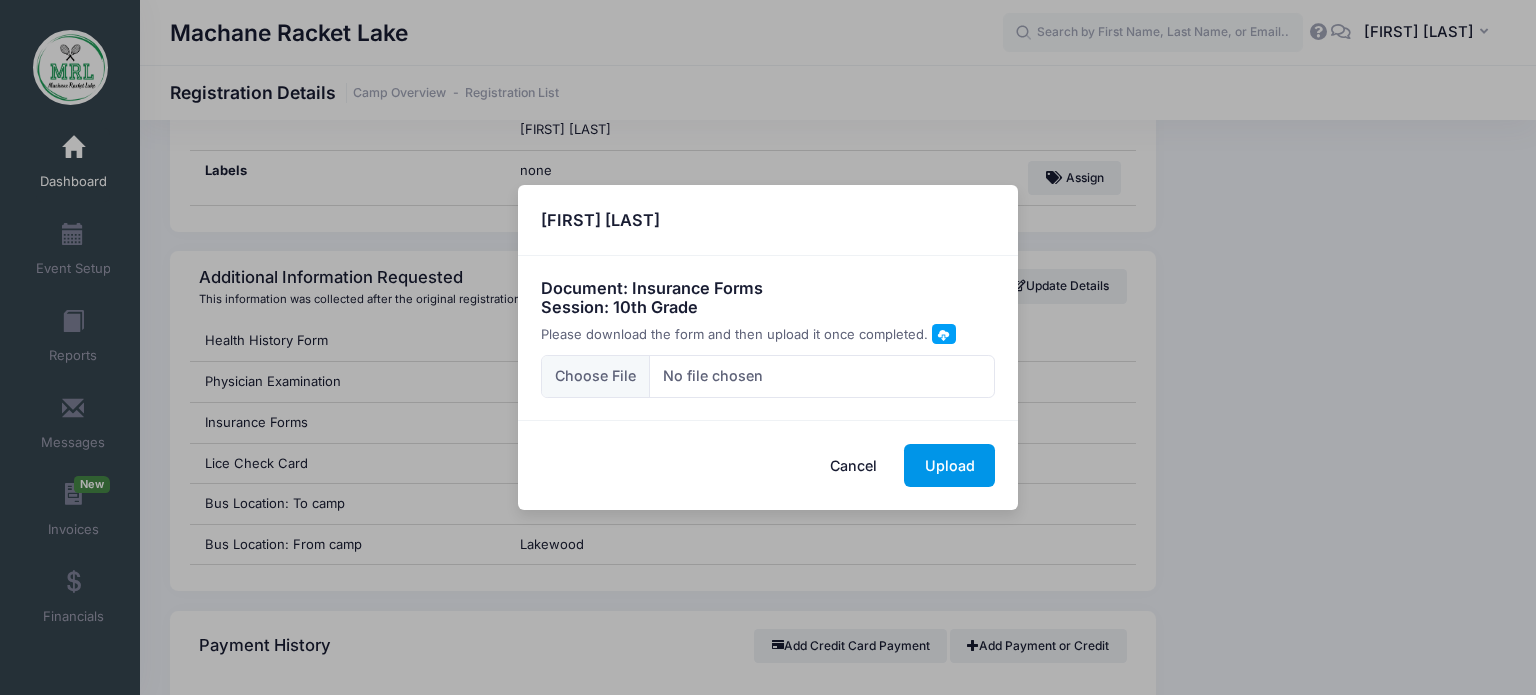 click on "Upload" at bounding box center [949, 465] 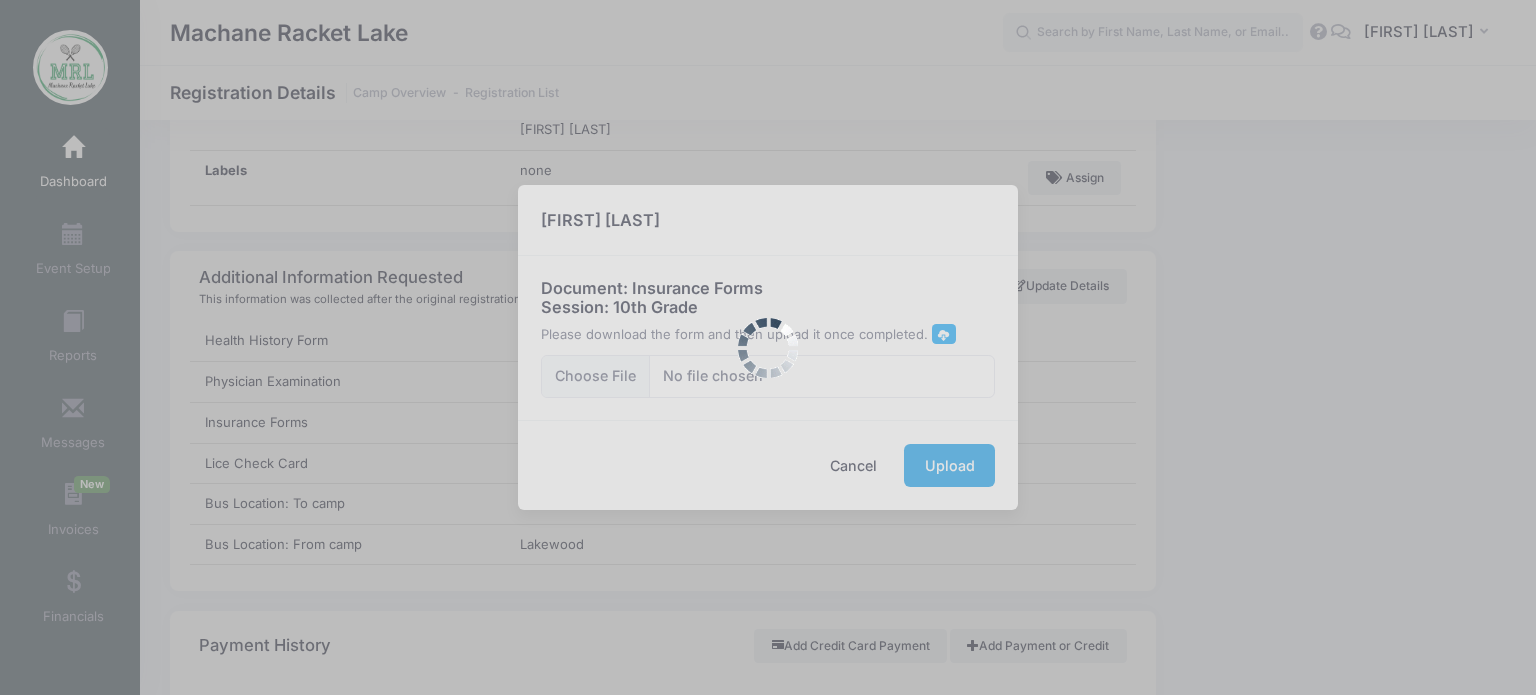 scroll, scrollTop: 0, scrollLeft: 0, axis: both 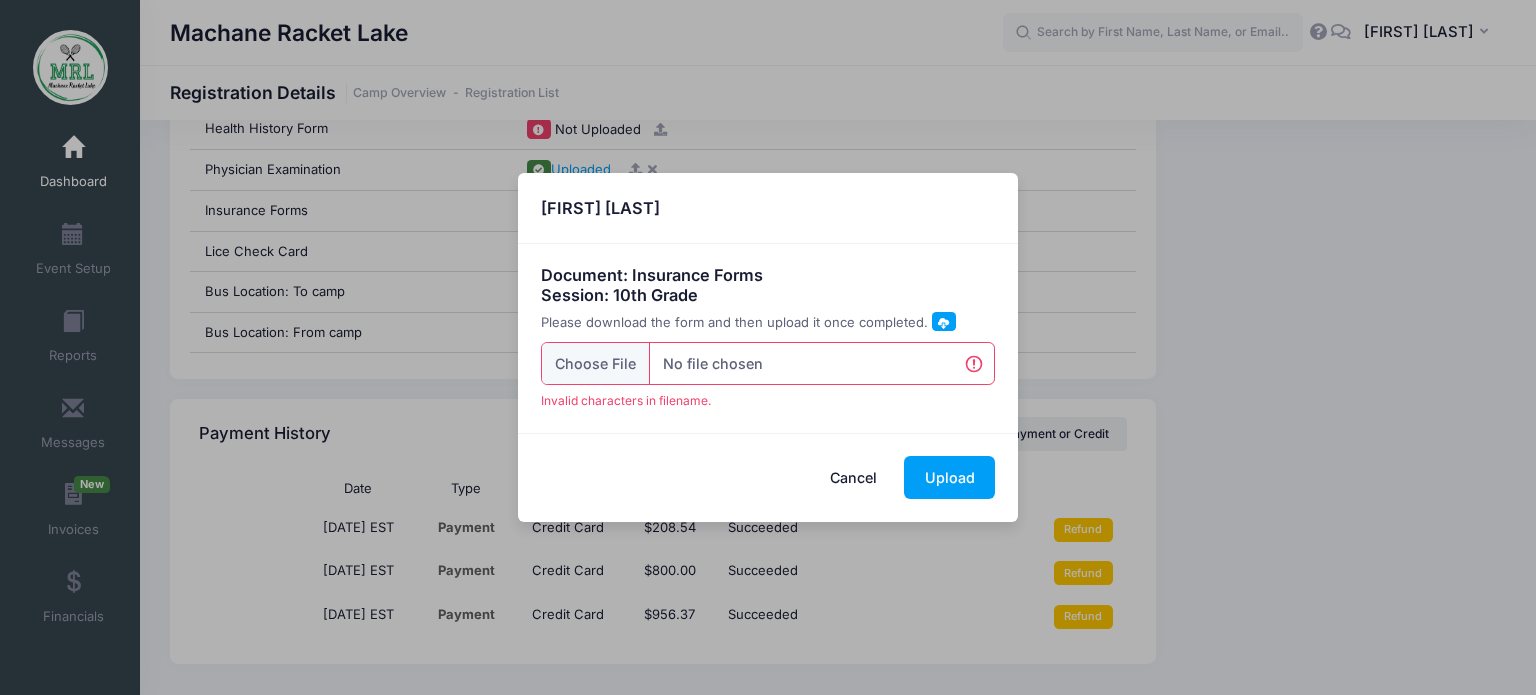 click on "Cancel" at bounding box center (854, 477) 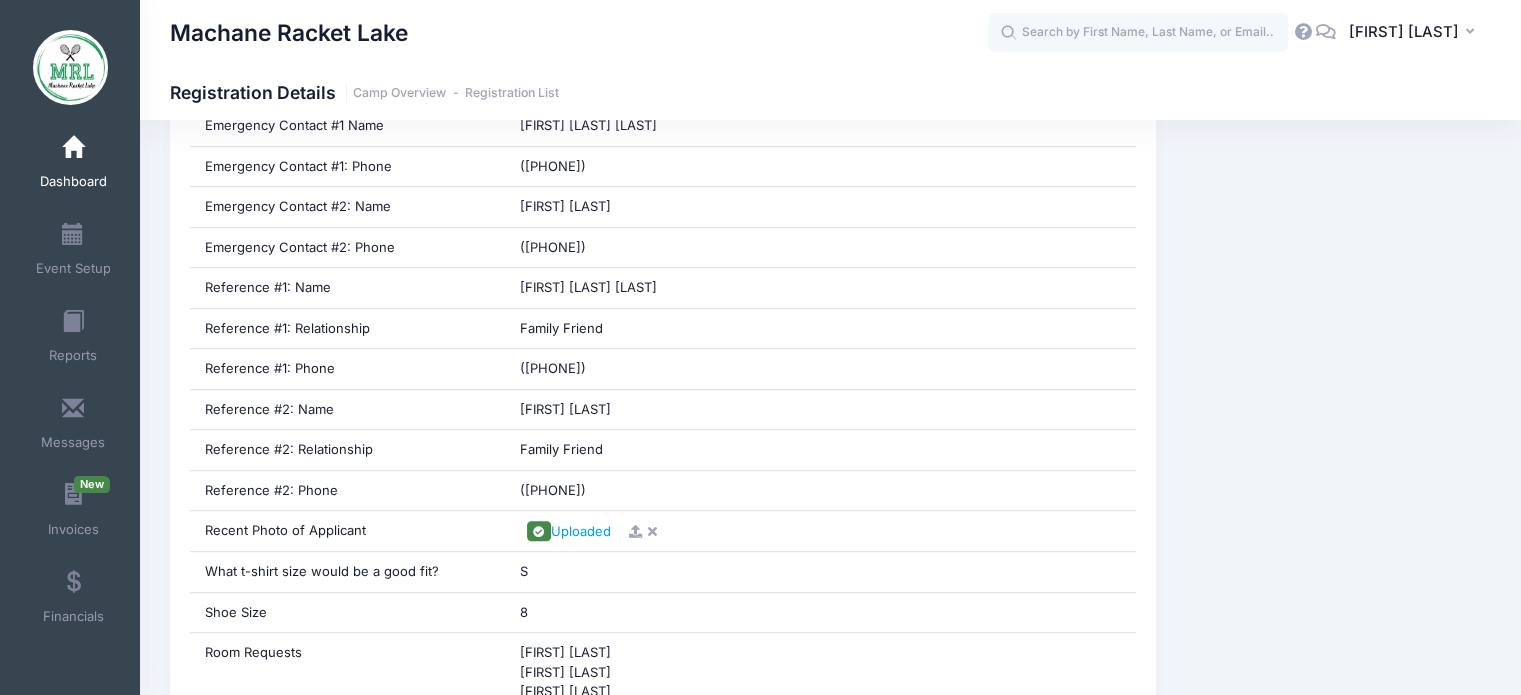 scroll, scrollTop: 1339, scrollLeft: 0, axis: vertical 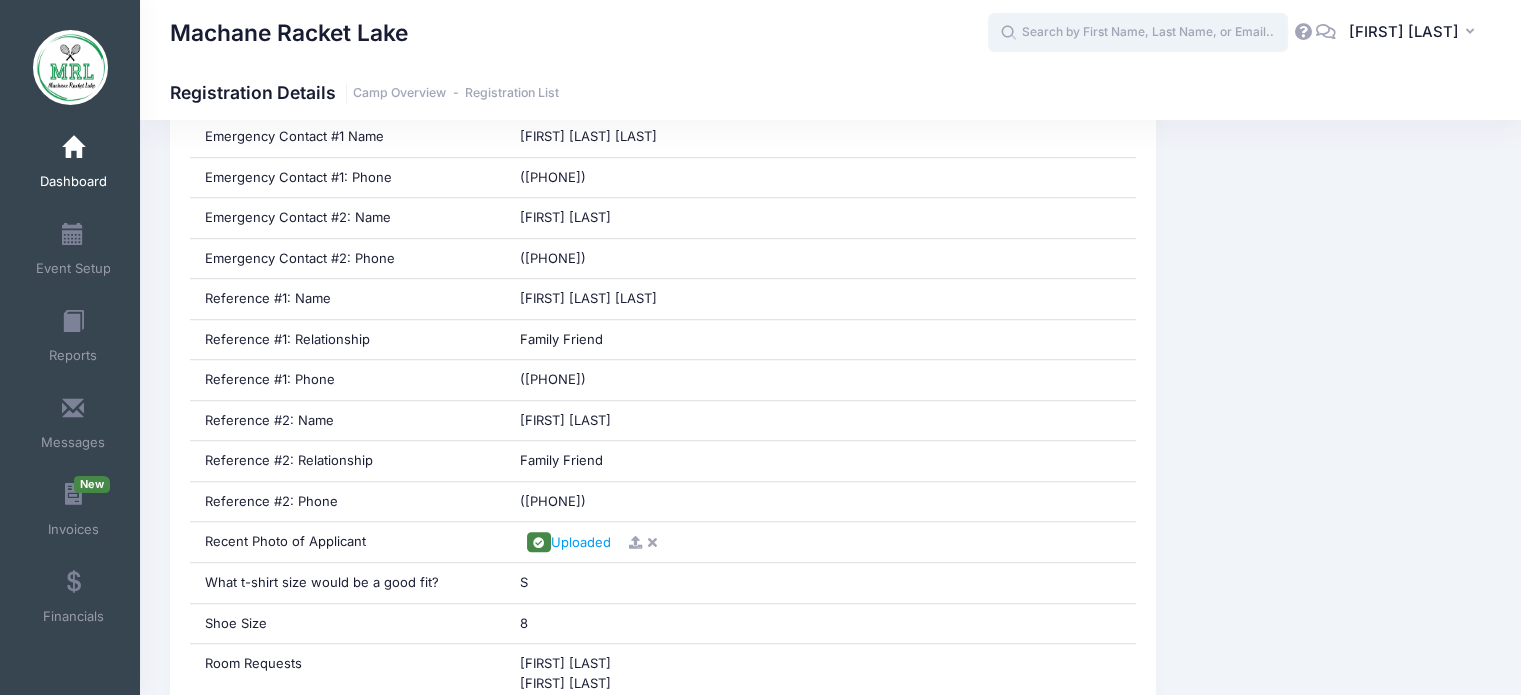 click at bounding box center (1138, 33) 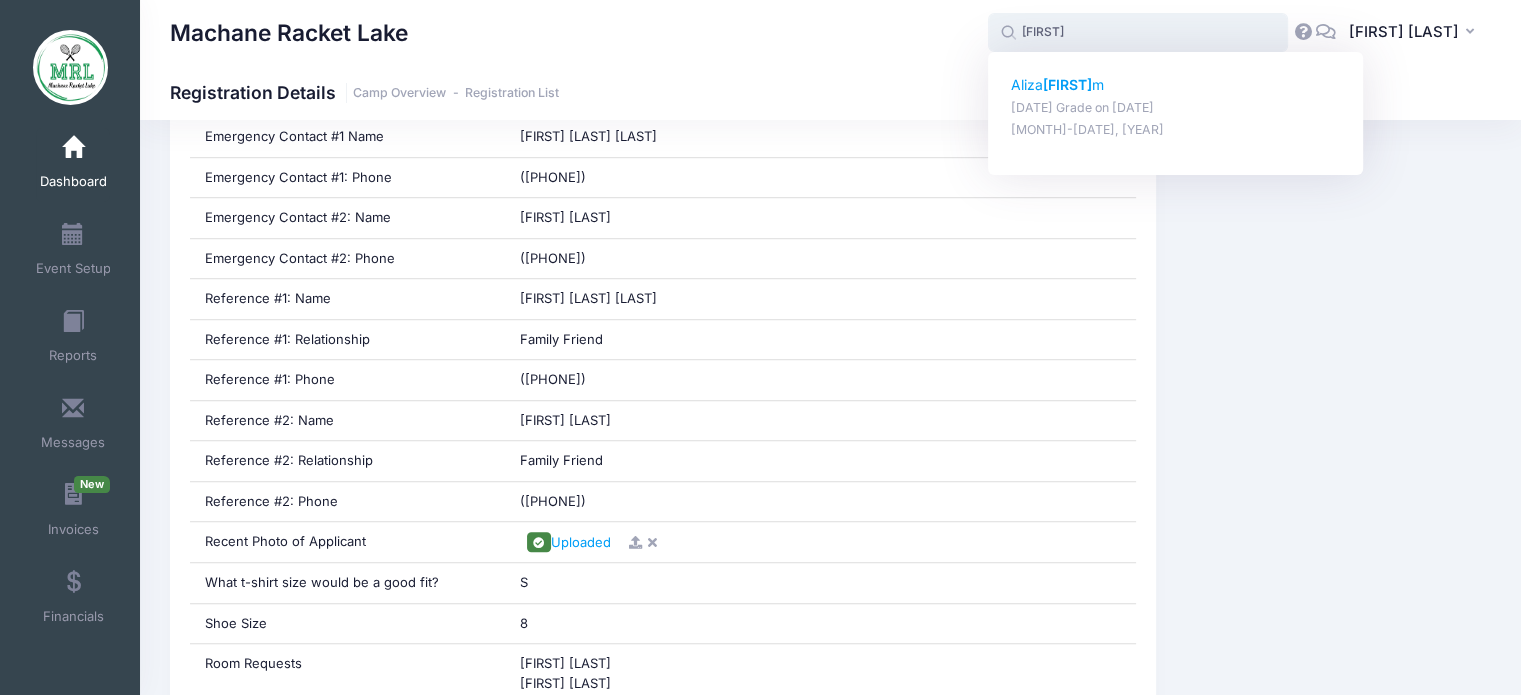 click on "Bertra" at bounding box center [1067, 84] 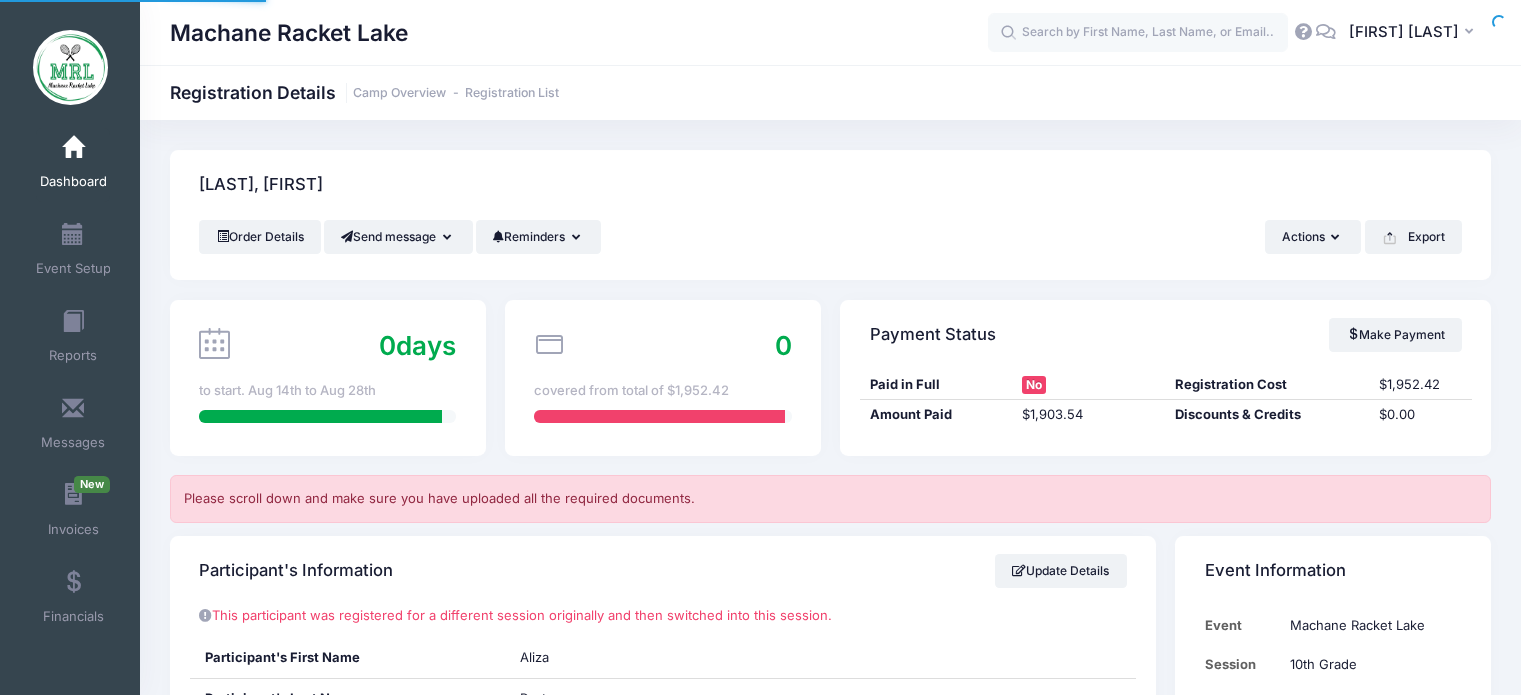 scroll, scrollTop: 0, scrollLeft: 0, axis: both 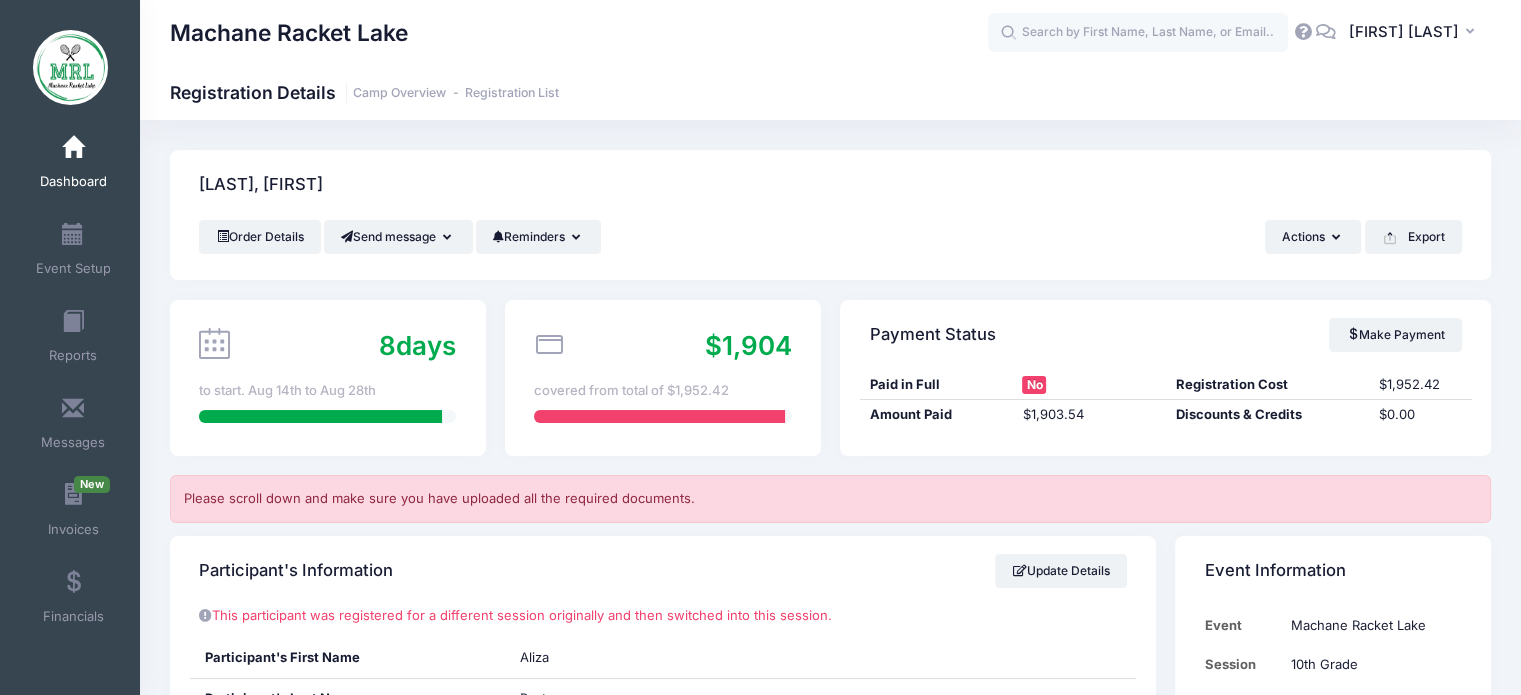 click on "Dashboard" at bounding box center (73, 165) 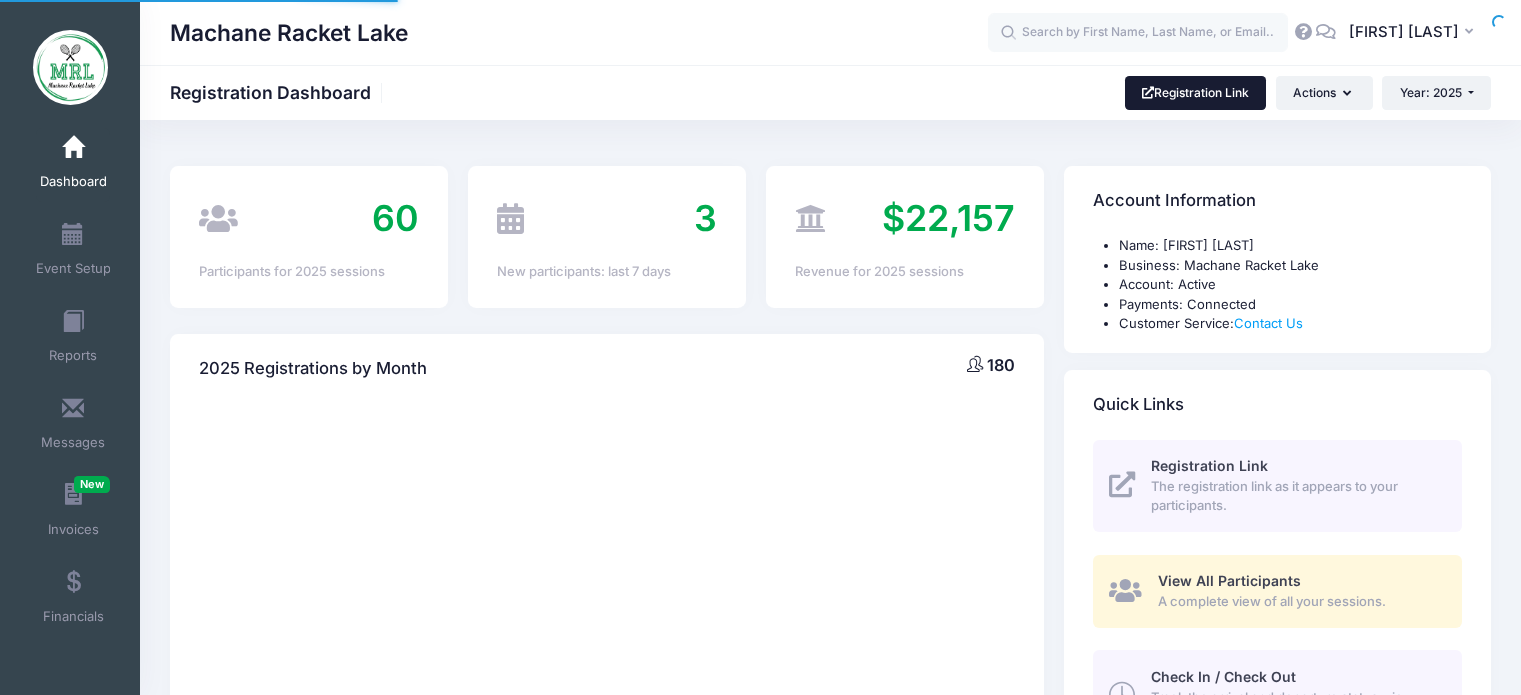 scroll, scrollTop: 0, scrollLeft: 0, axis: both 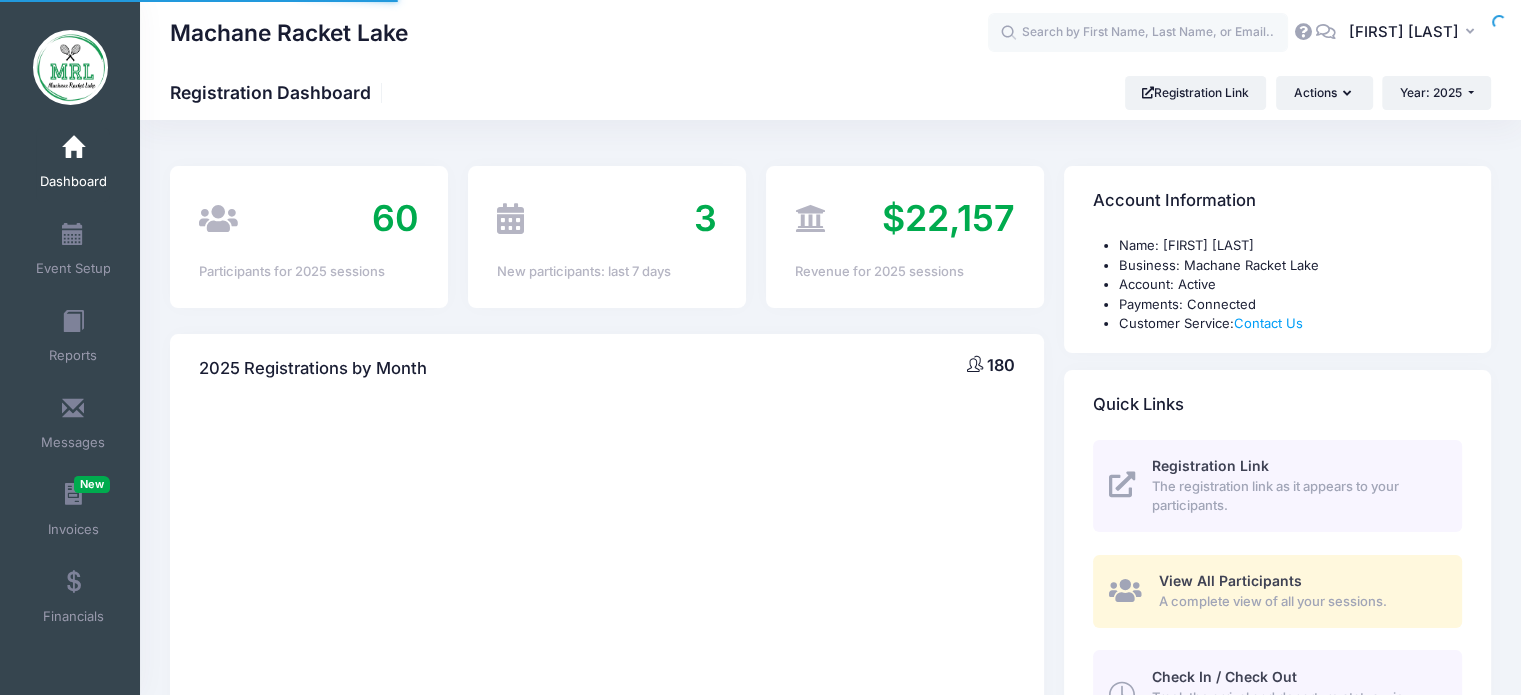 select 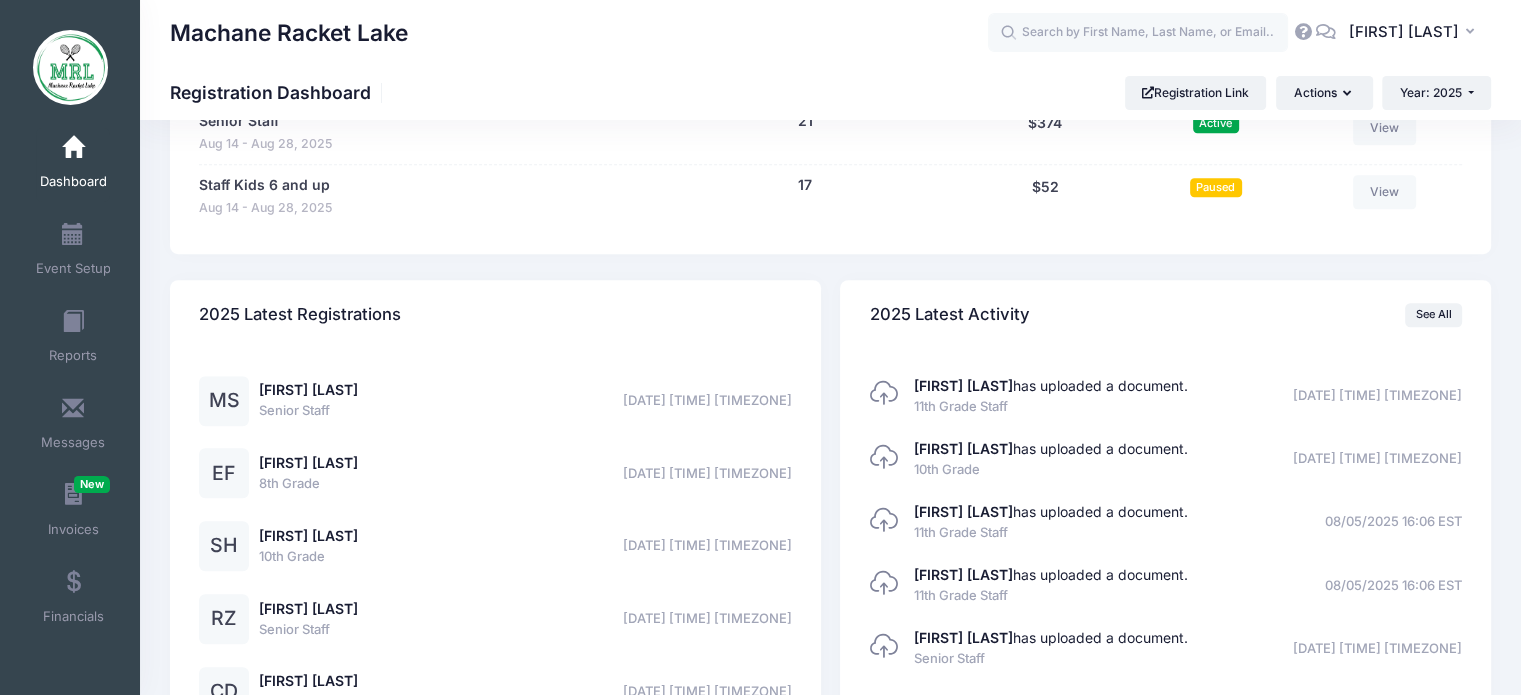 scroll, scrollTop: 1432, scrollLeft: 0, axis: vertical 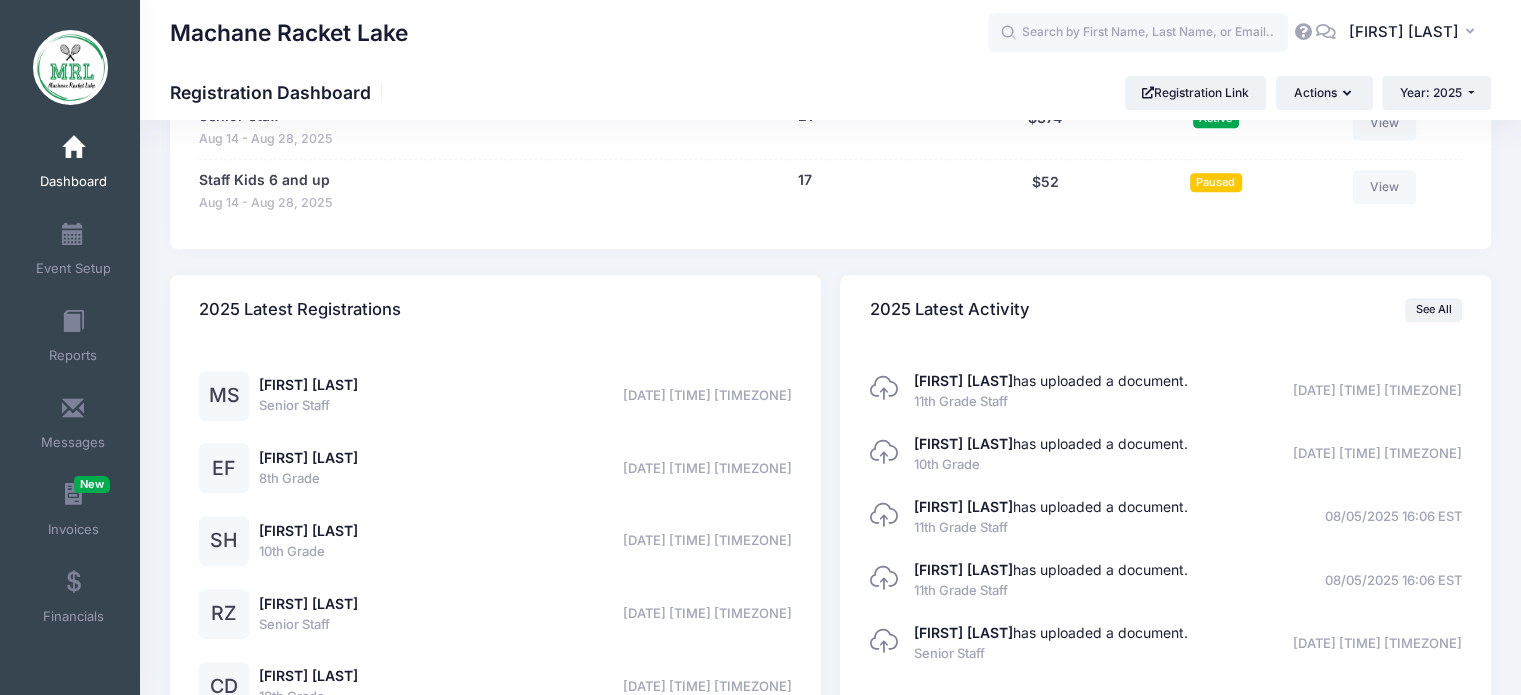 click on "[FIRST] [LAST]
[GRADE]
[DATE] [TIME] [TIMEZONE]" at bounding box center (308, 468) 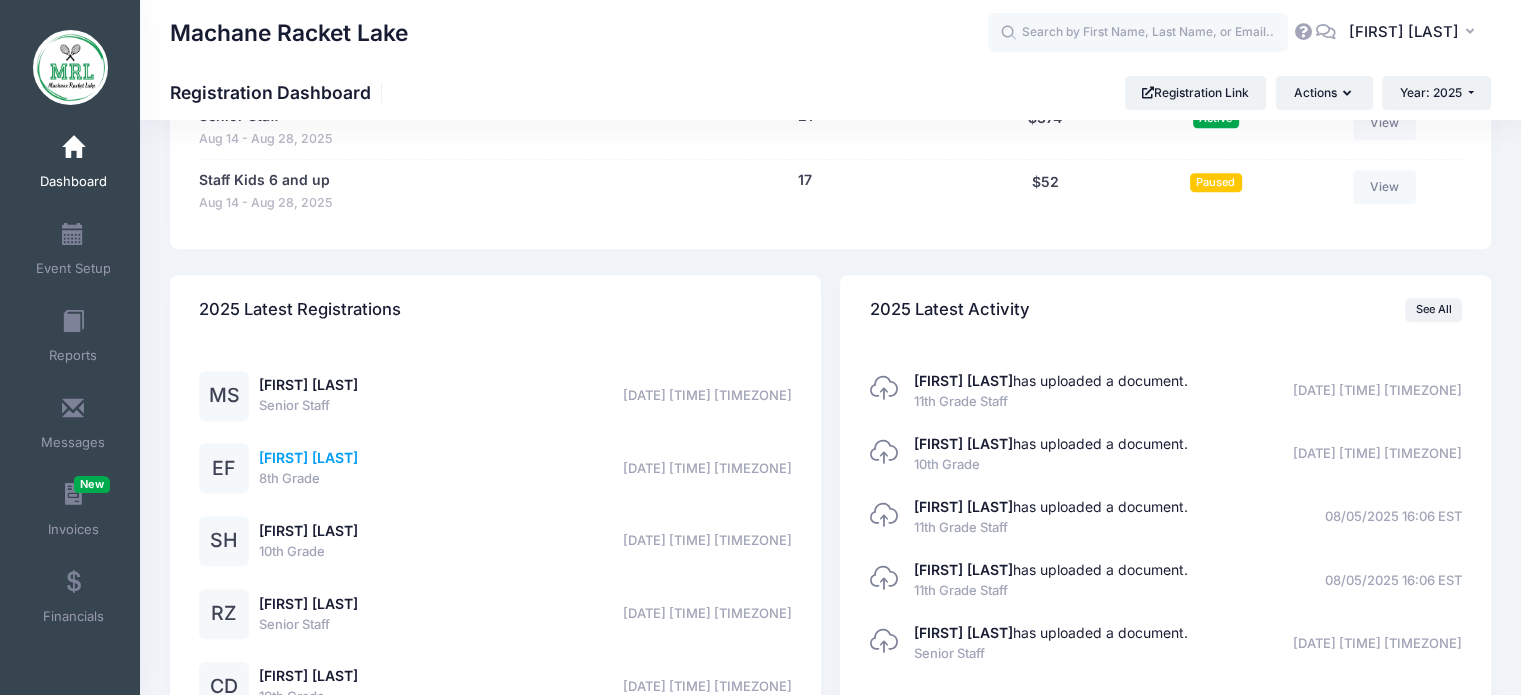 click on "[FIRST] [LAST]" at bounding box center [308, 457] 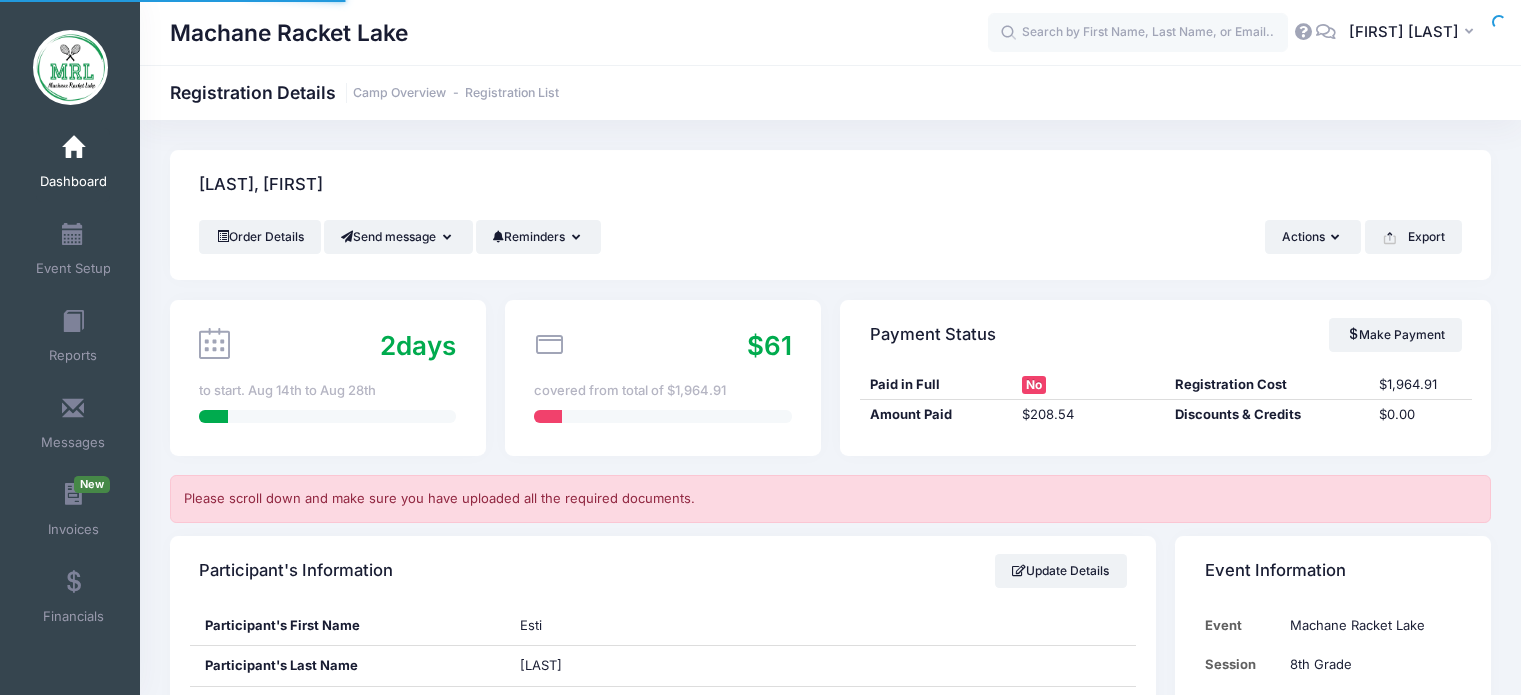 scroll, scrollTop: 0, scrollLeft: 0, axis: both 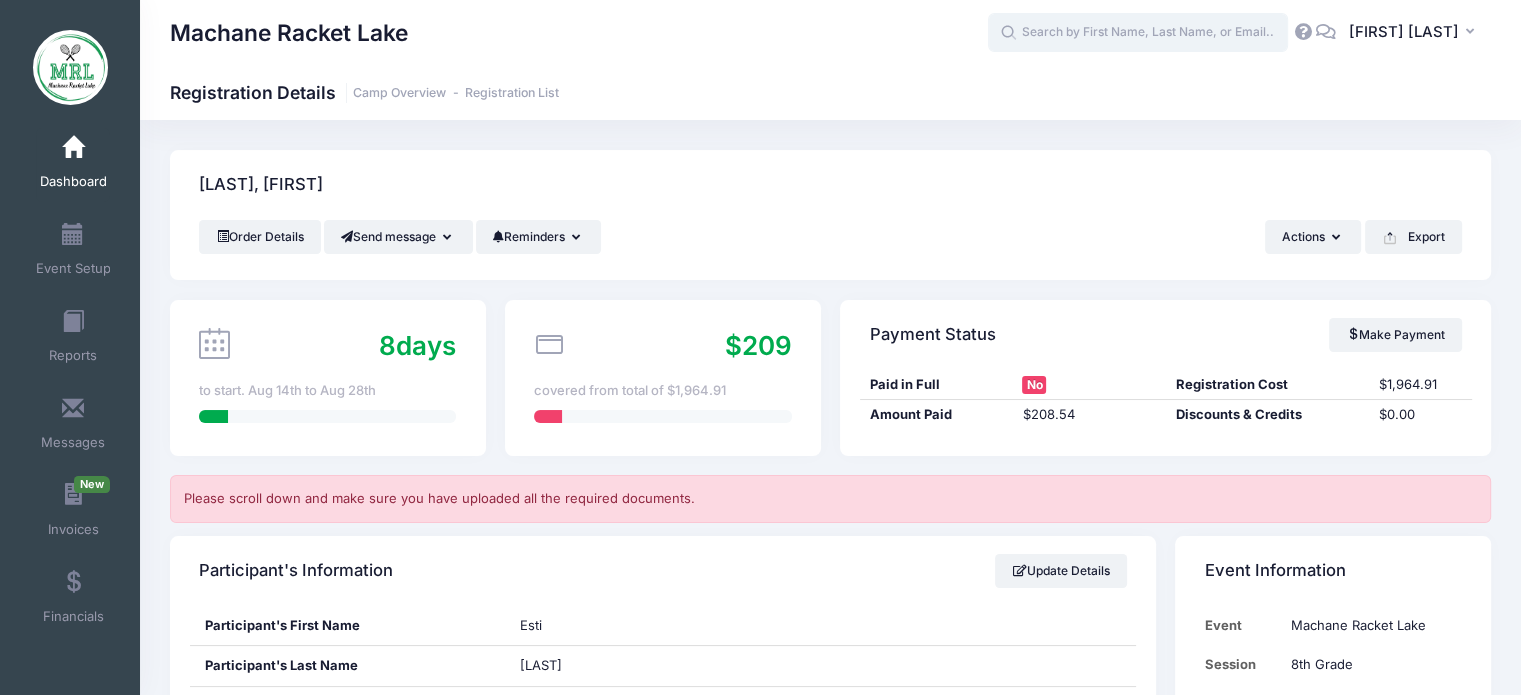 click at bounding box center (1138, 33) 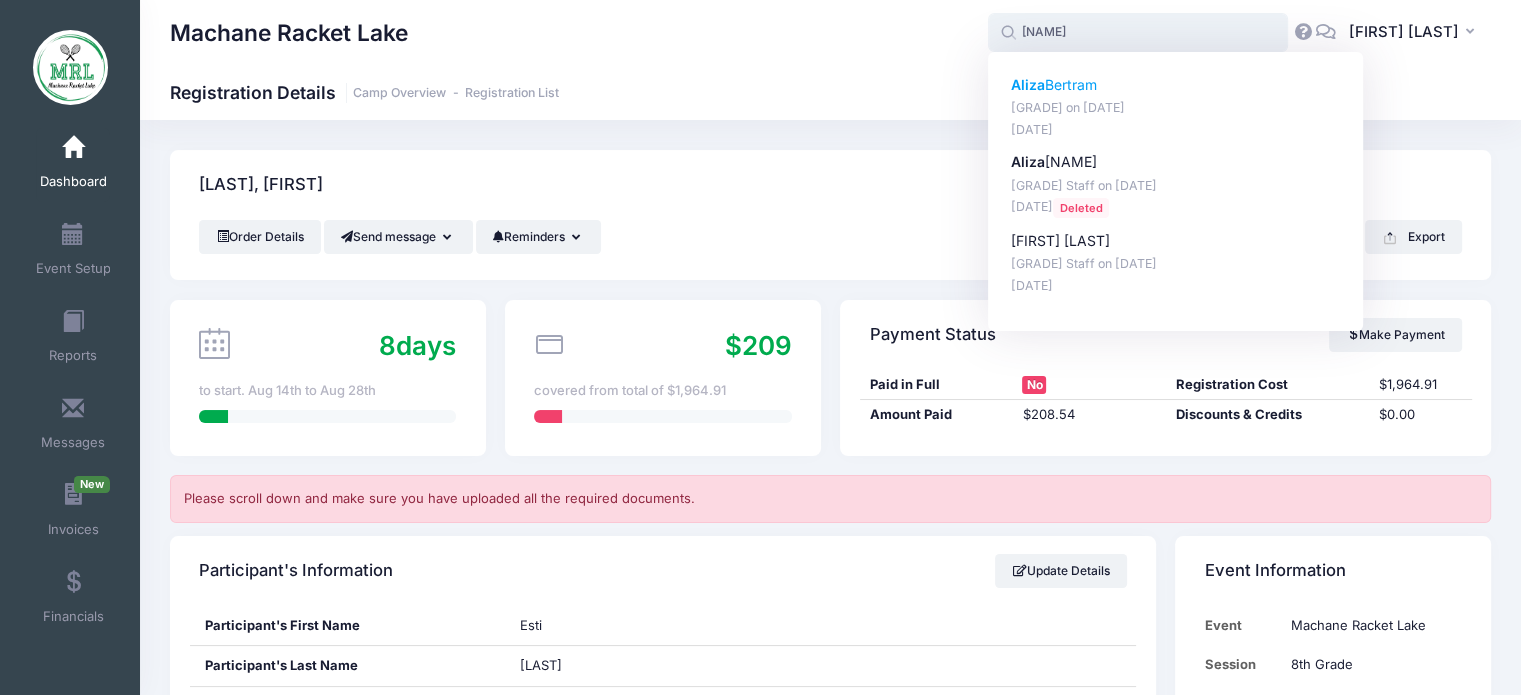 click on "[FIRST] [LAST]" at bounding box center (1176, 85) 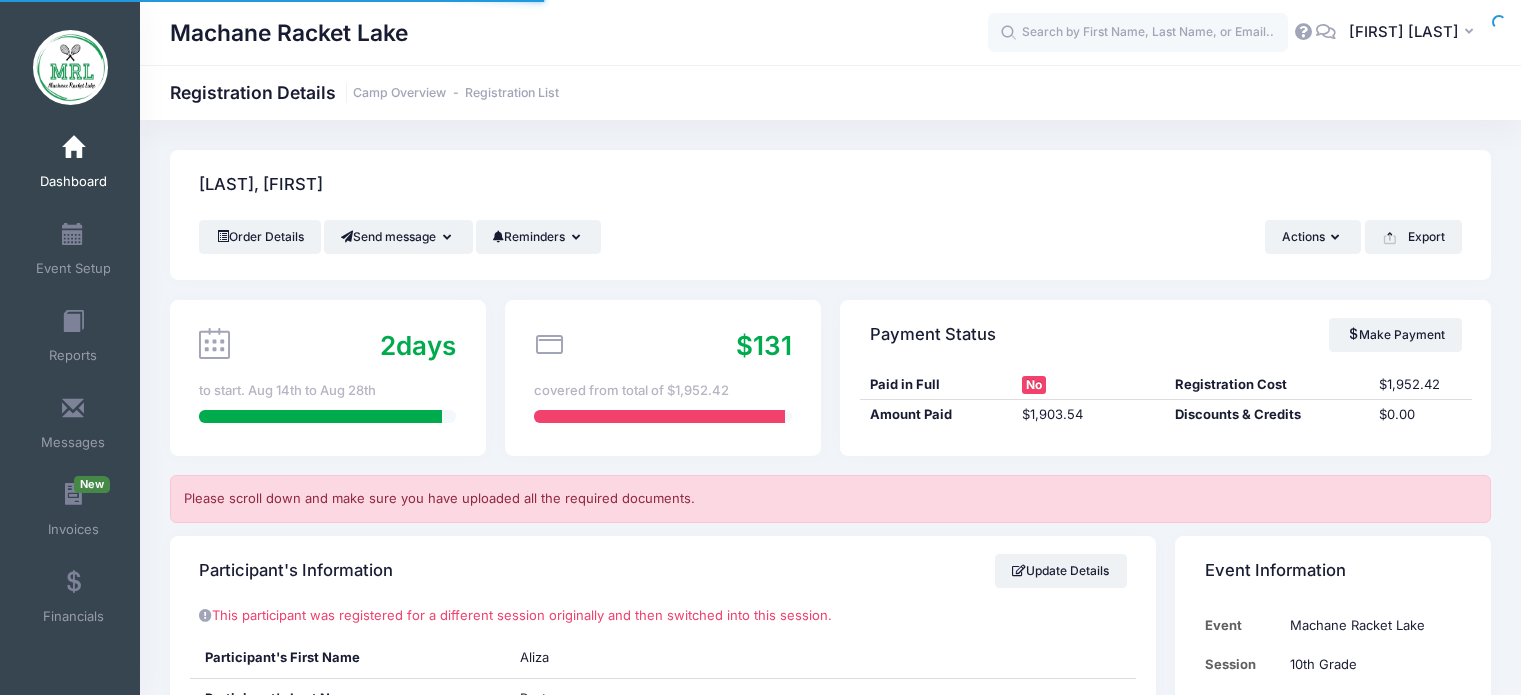 scroll, scrollTop: 0, scrollLeft: 0, axis: both 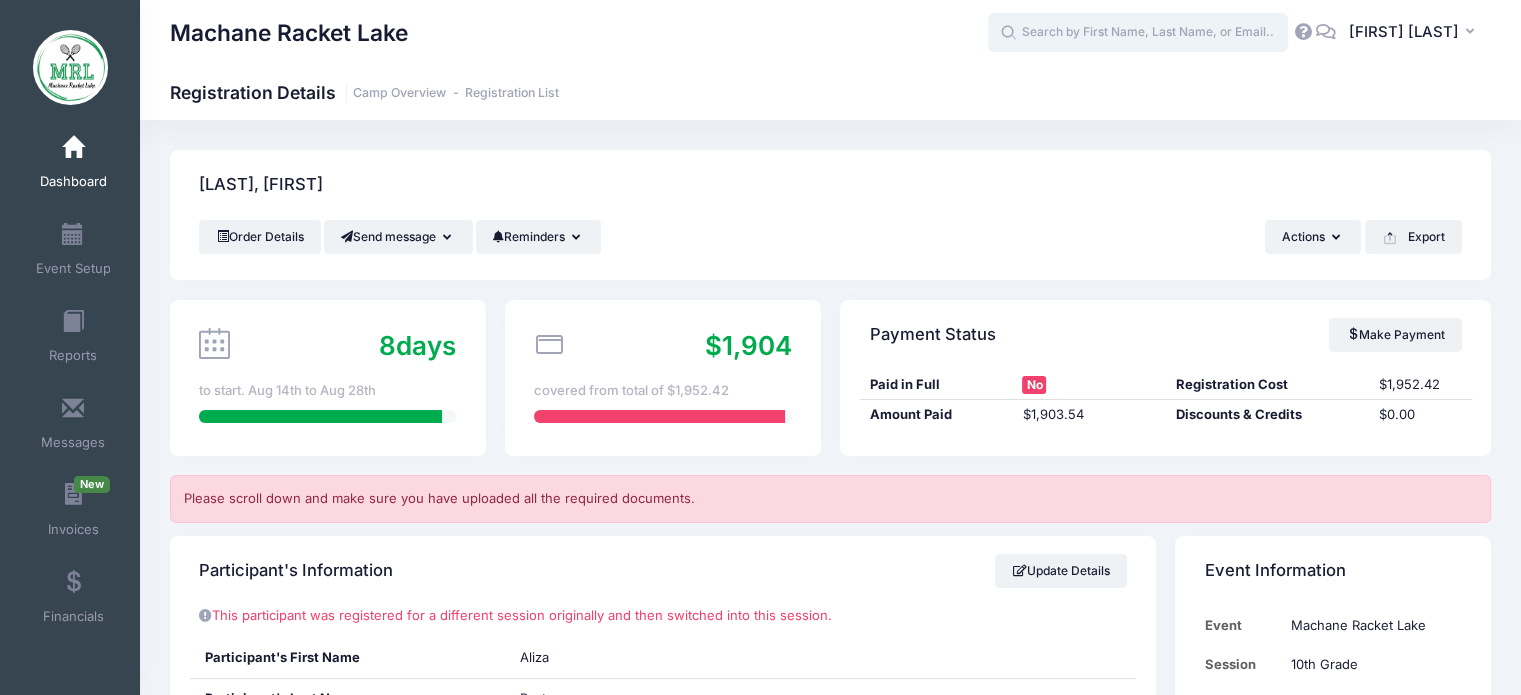 click at bounding box center (1138, 33) 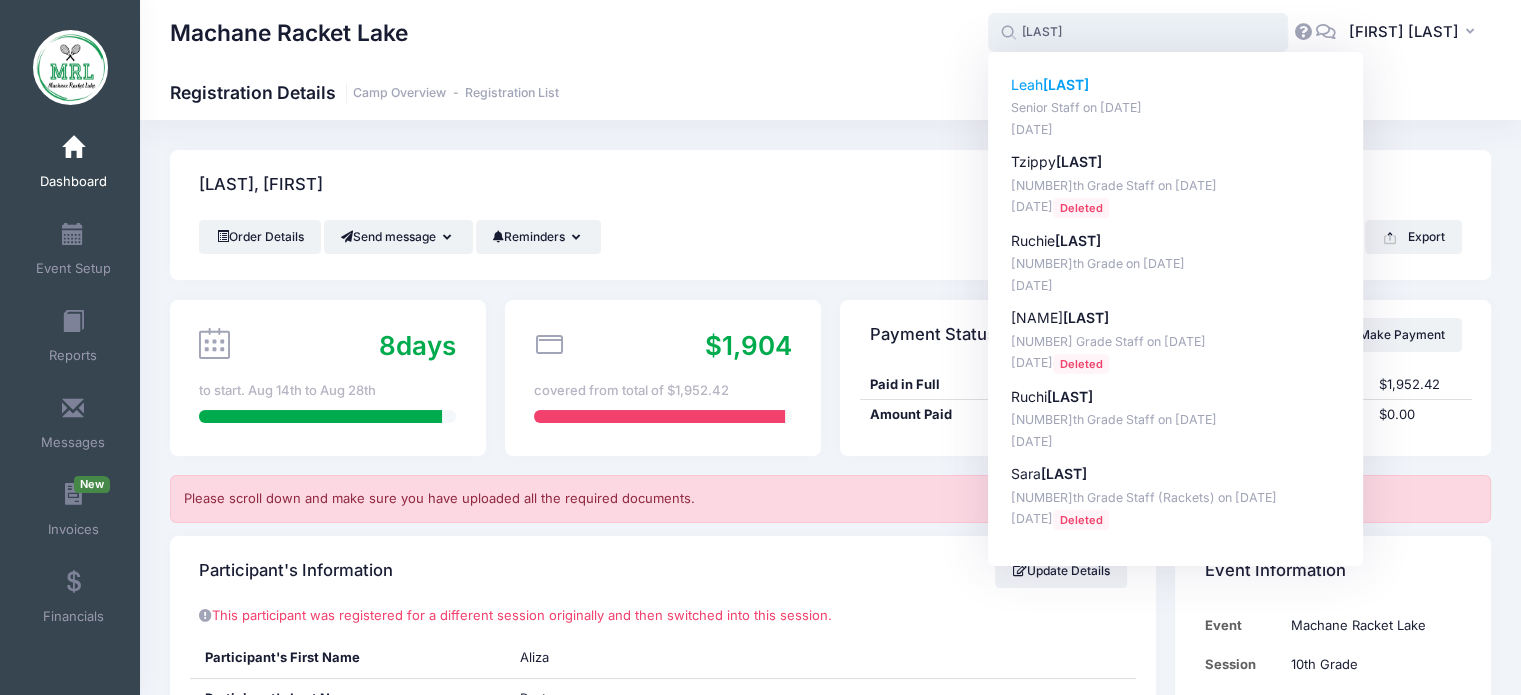 click on "Leah  klein" at bounding box center [1176, 85] 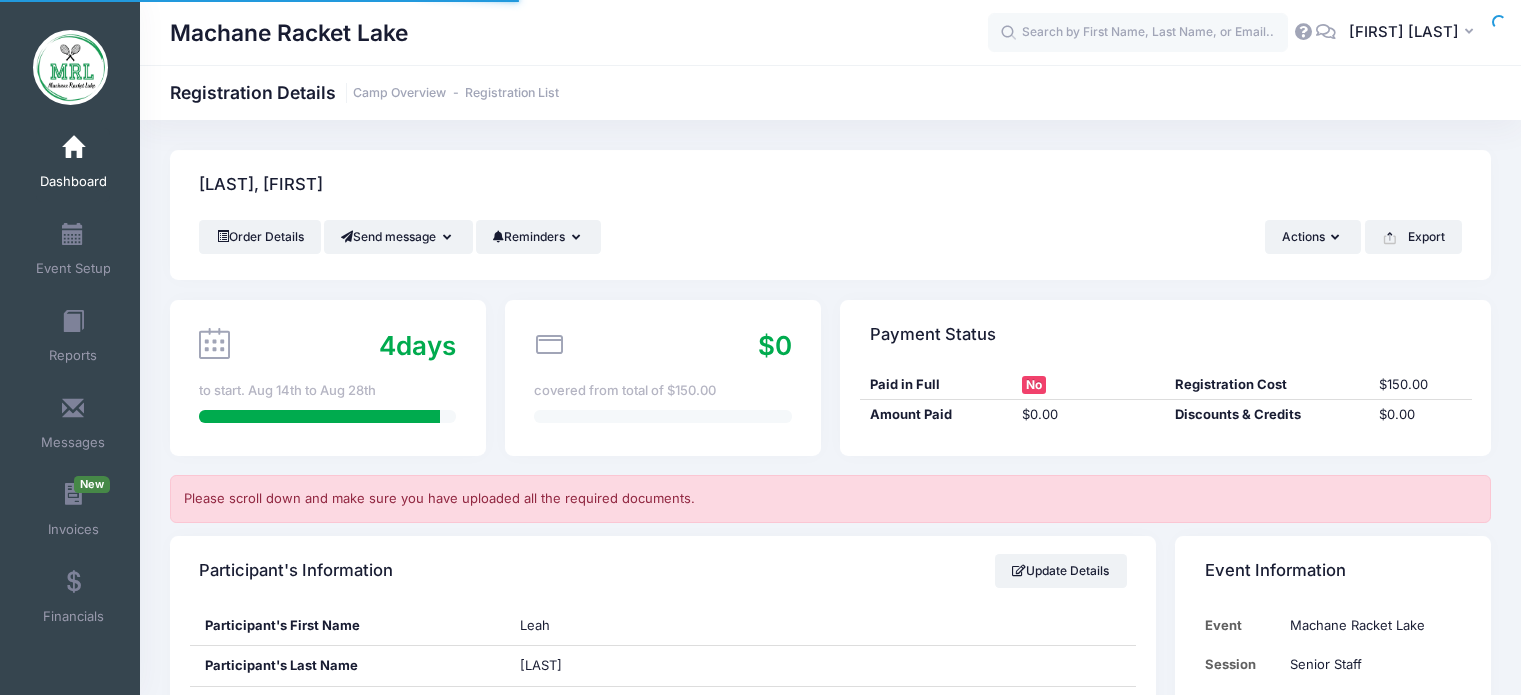 scroll, scrollTop: 0, scrollLeft: 0, axis: both 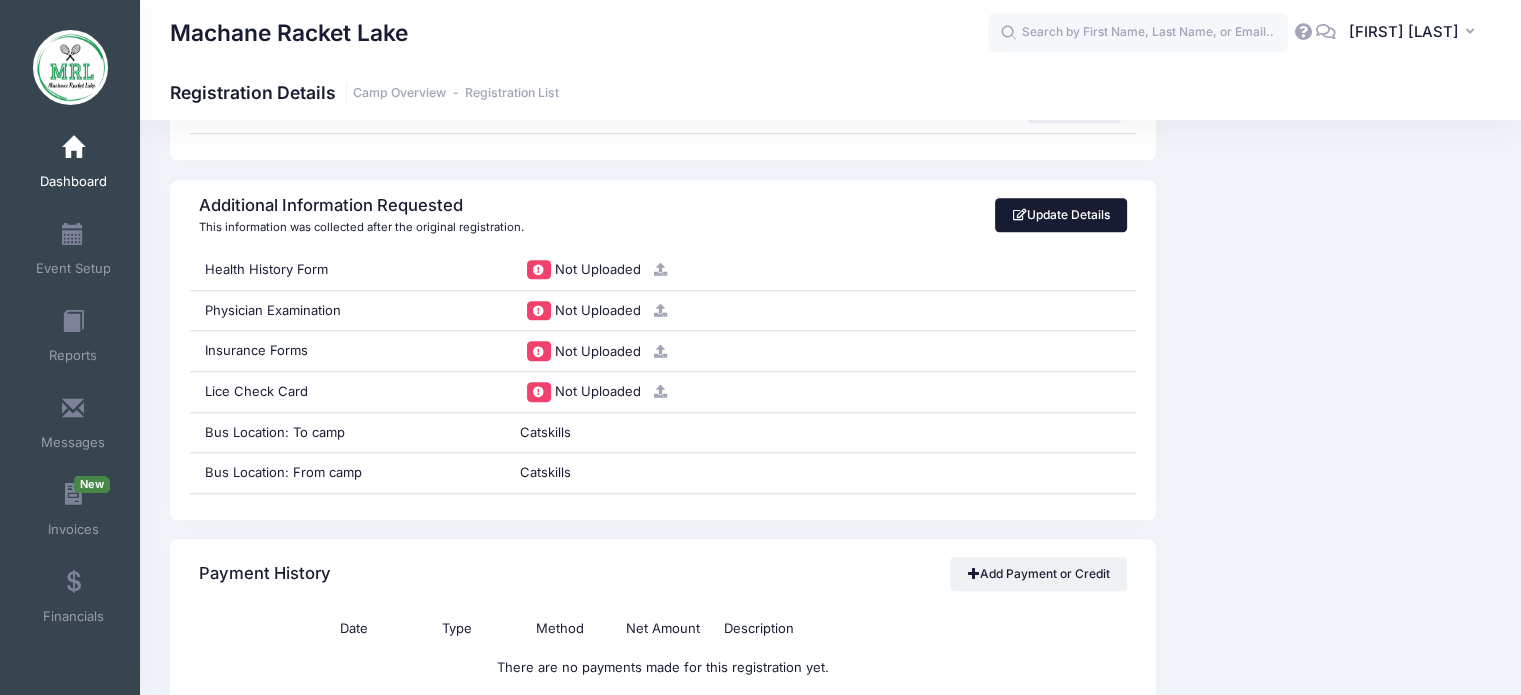 click on "Update Details" at bounding box center (1061, 215) 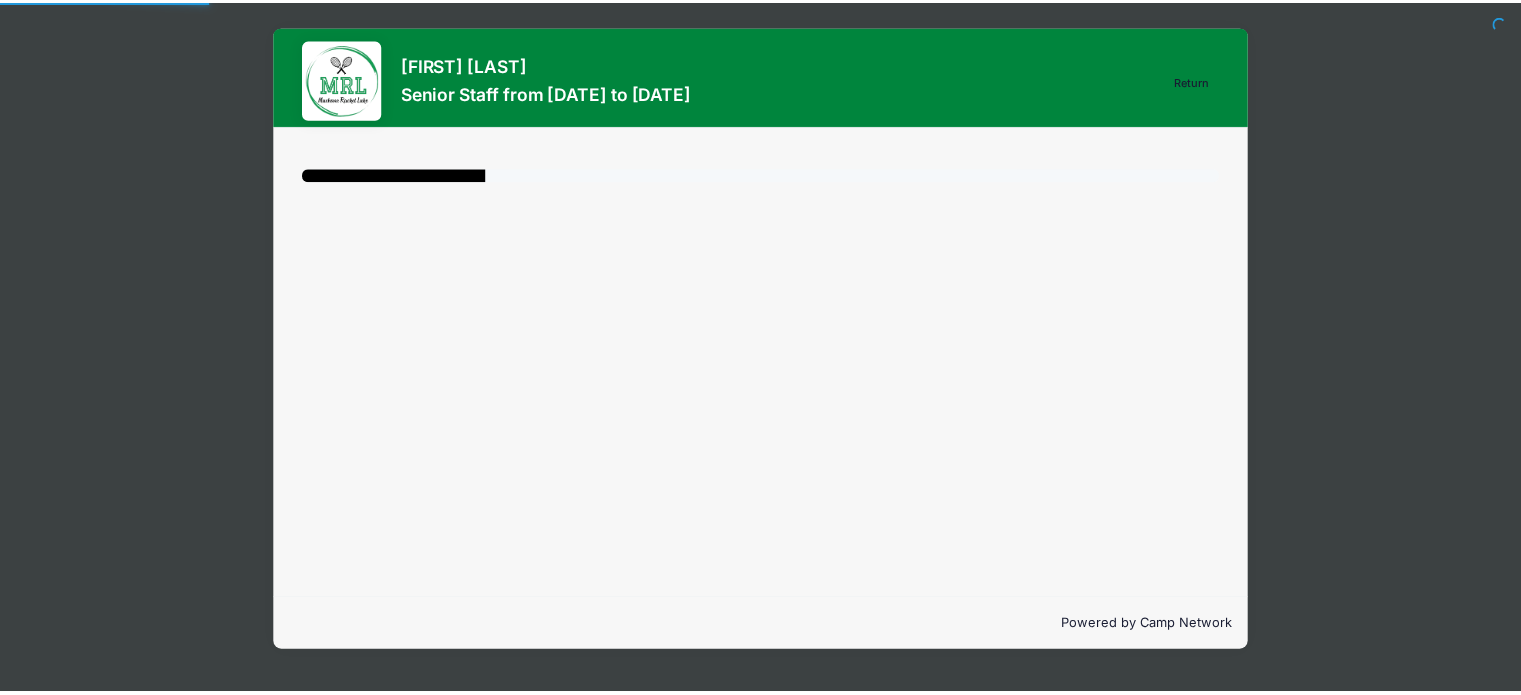scroll, scrollTop: 0, scrollLeft: 0, axis: both 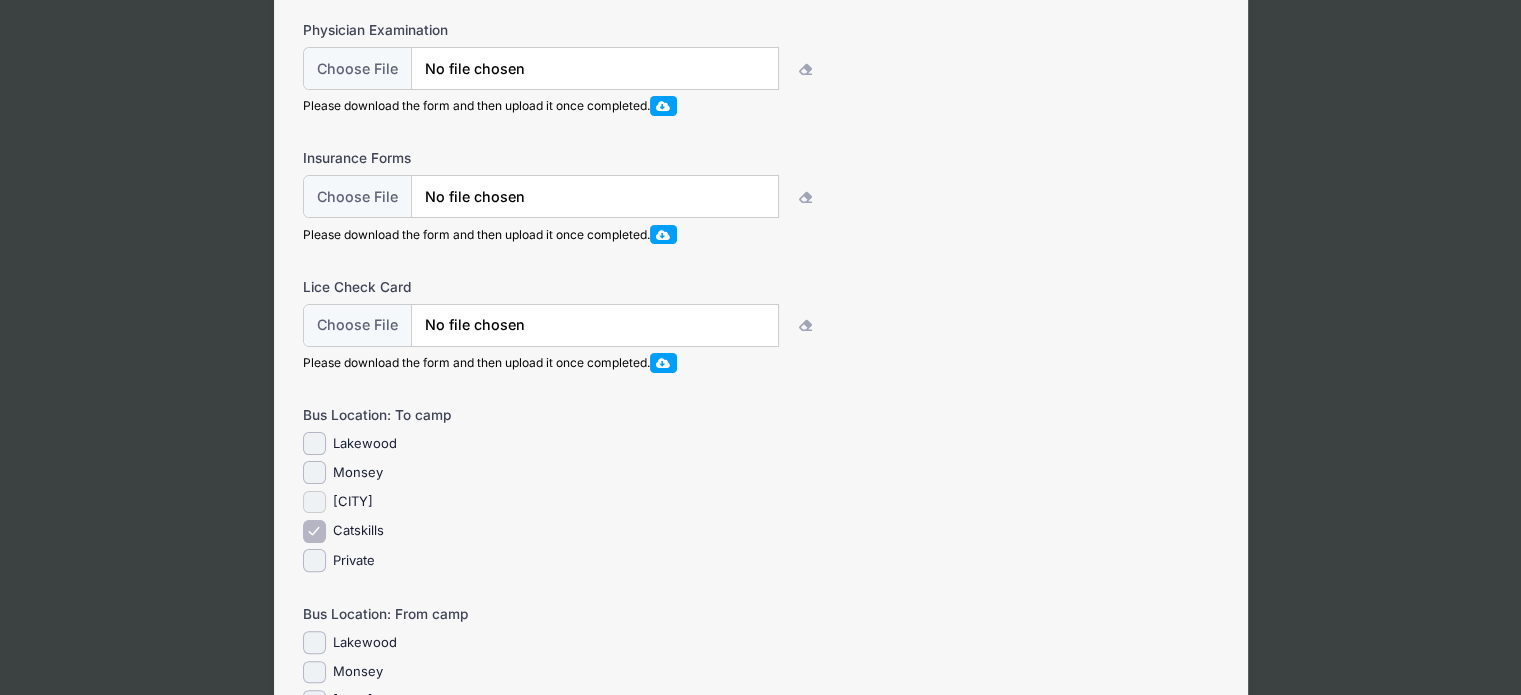 click on "[CITY]" at bounding box center [314, 502] 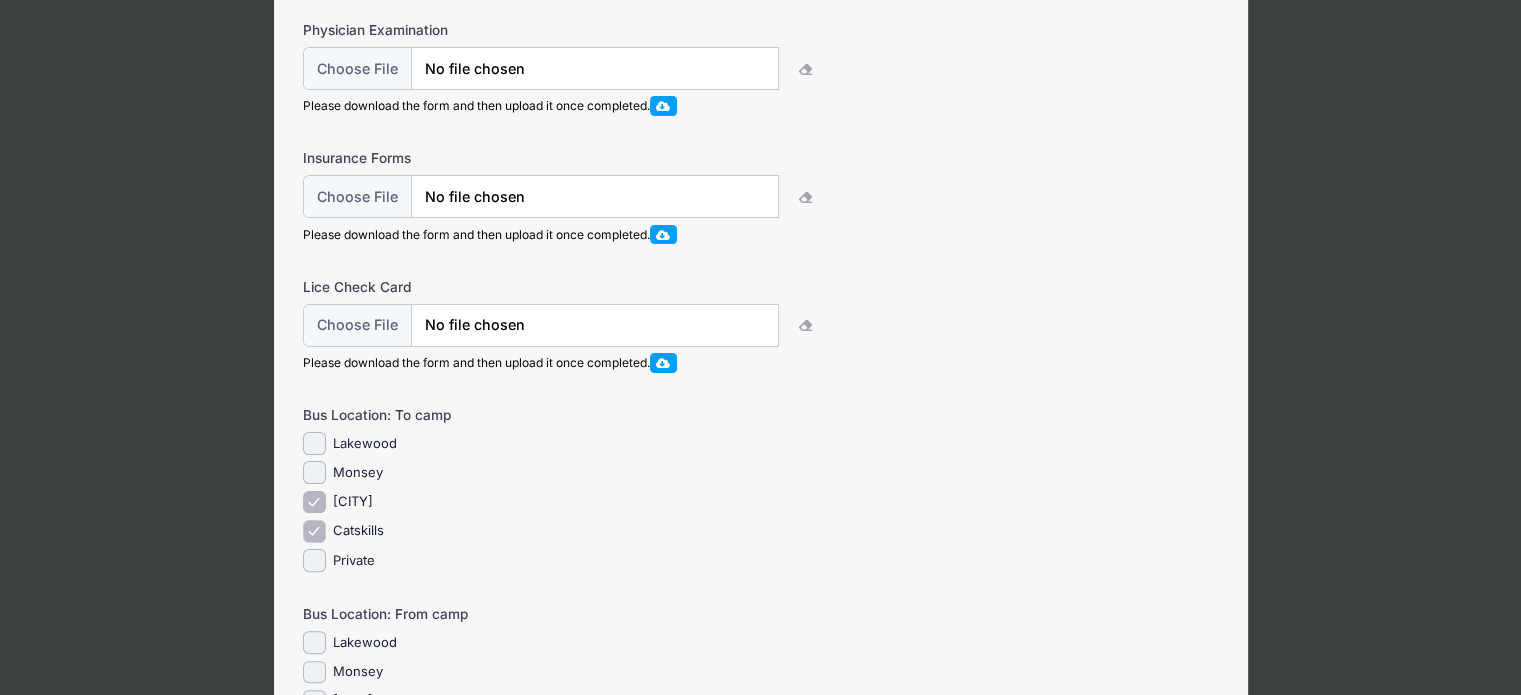 click on "Catskills" at bounding box center [314, 531] 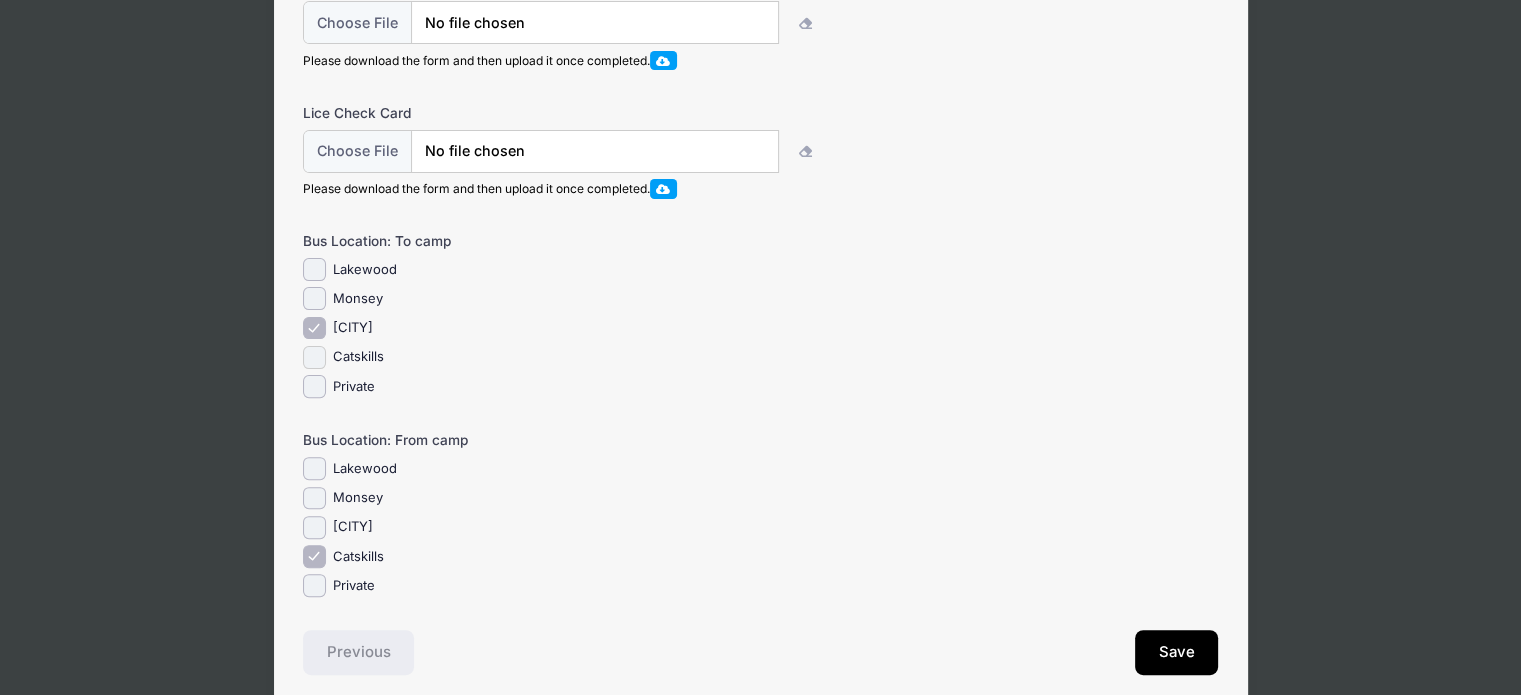 scroll, scrollTop: 577, scrollLeft: 0, axis: vertical 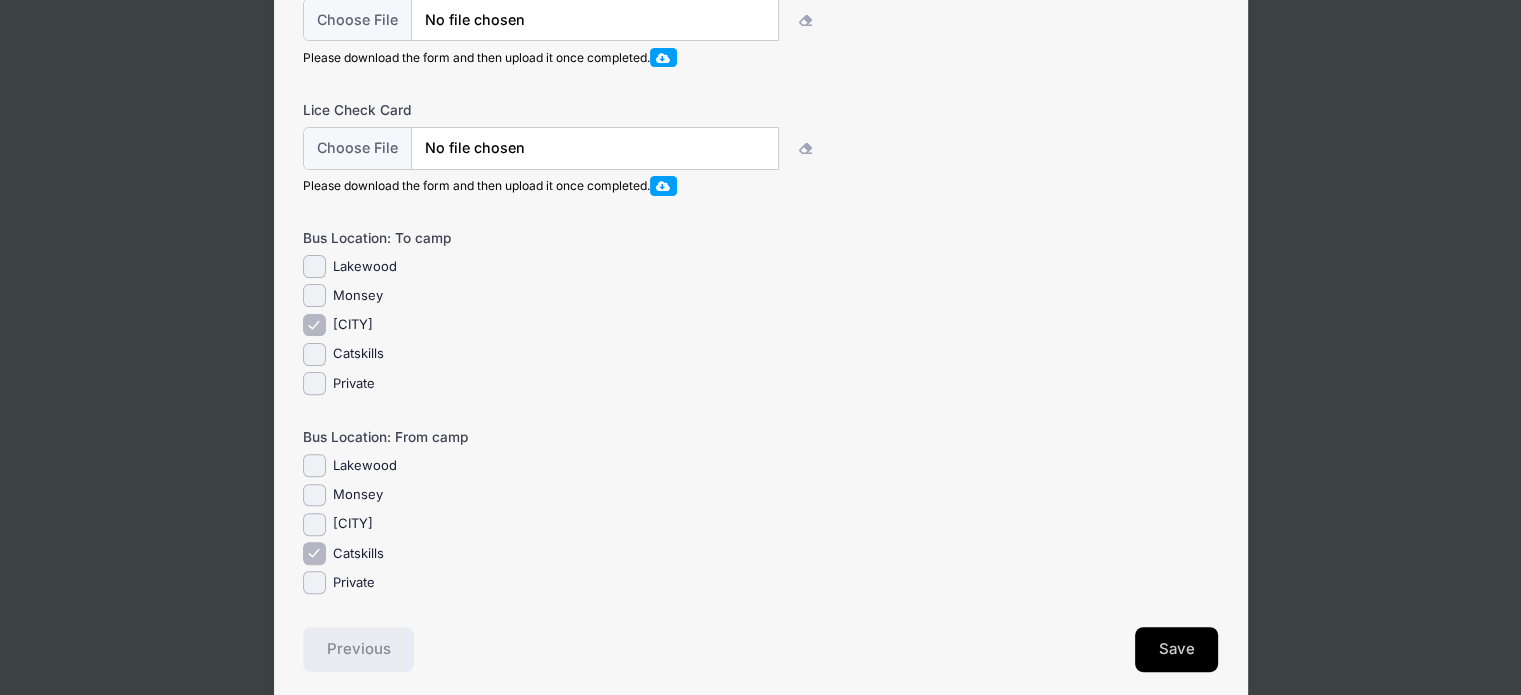 click on "Save" at bounding box center [1177, 650] 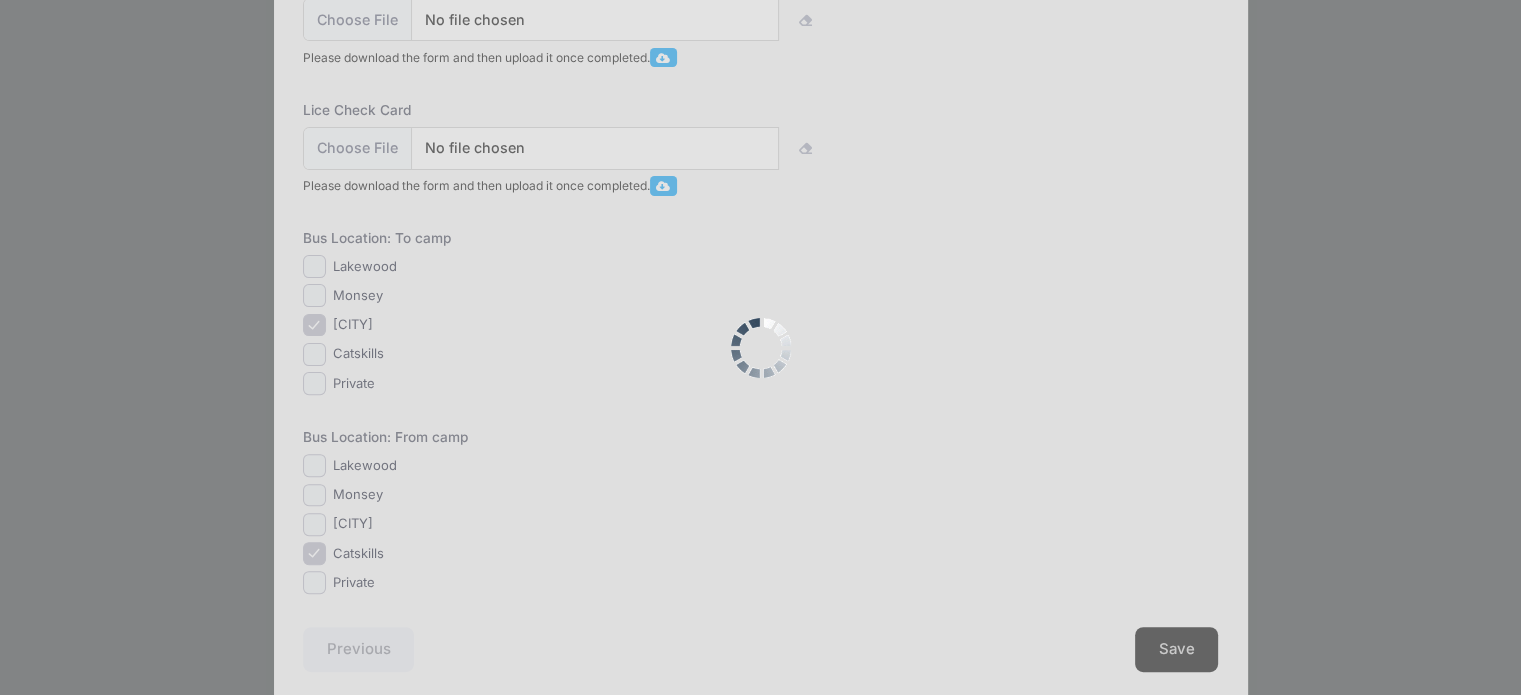 scroll, scrollTop: 0, scrollLeft: 0, axis: both 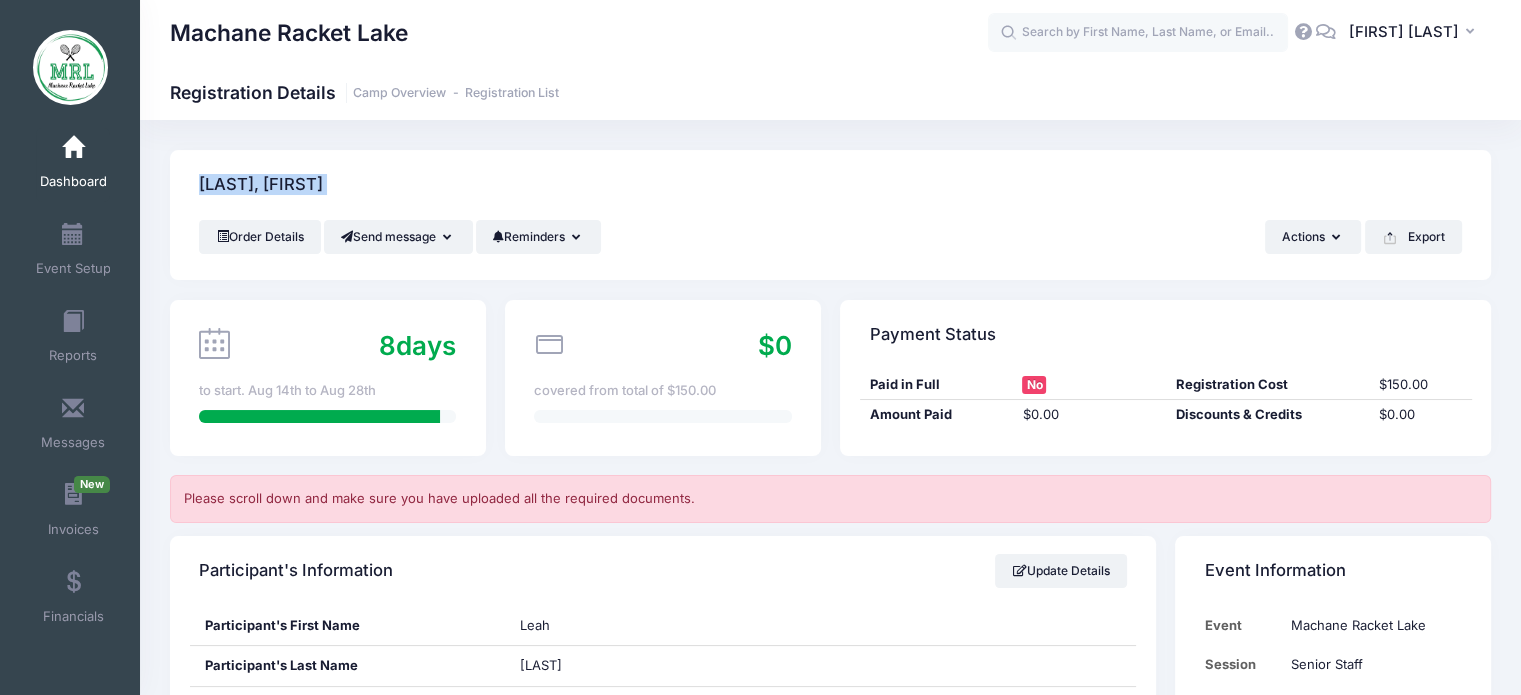 drag, startPoint x: 1518, startPoint y: 83, endPoint x: 1523, endPoint y: 143, distance: 60.207973 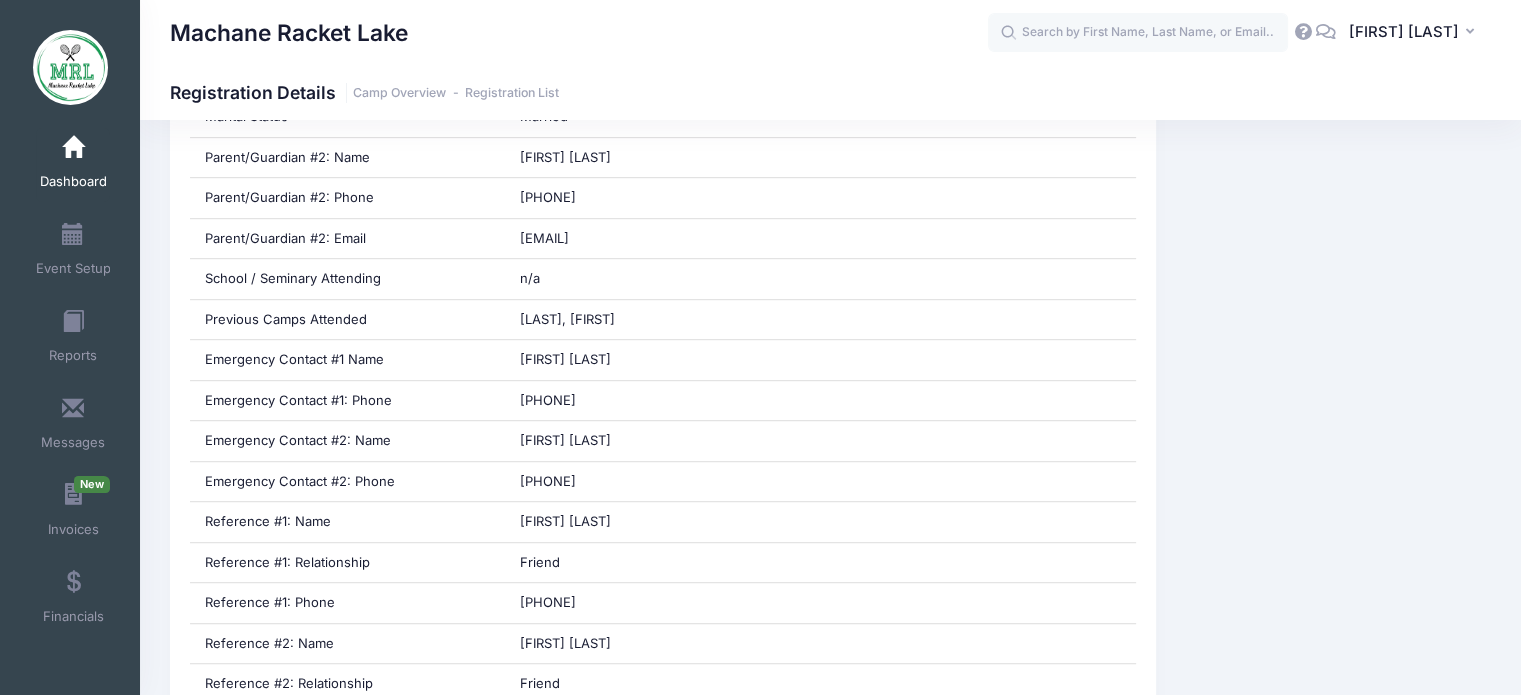scroll, scrollTop: 1125, scrollLeft: 0, axis: vertical 